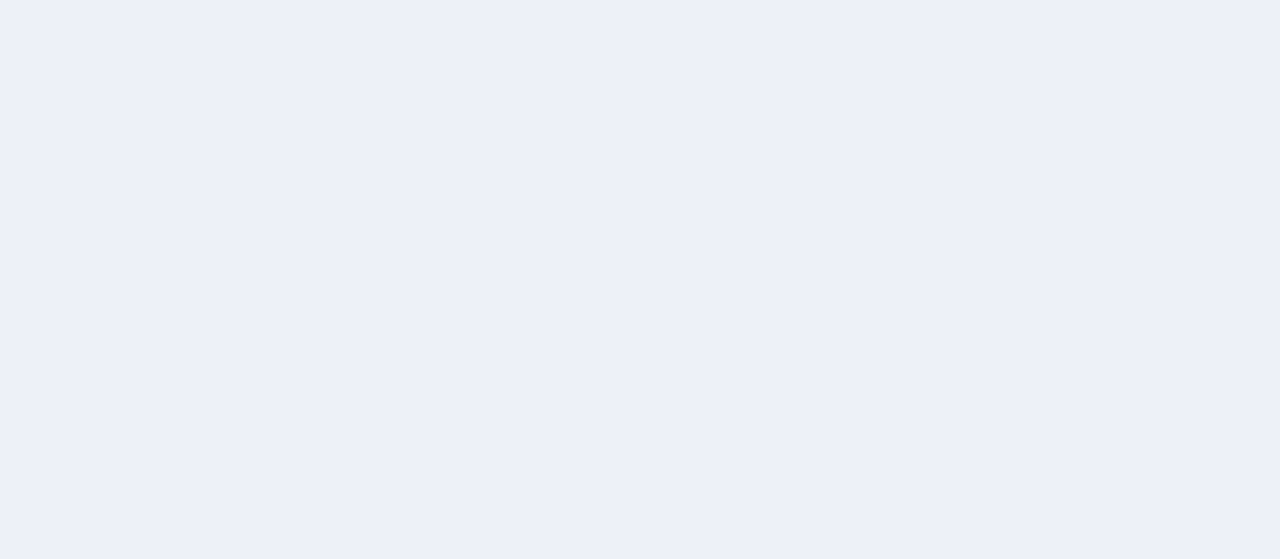 scroll, scrollTop: 0, scrollLeft: 0, axis: both 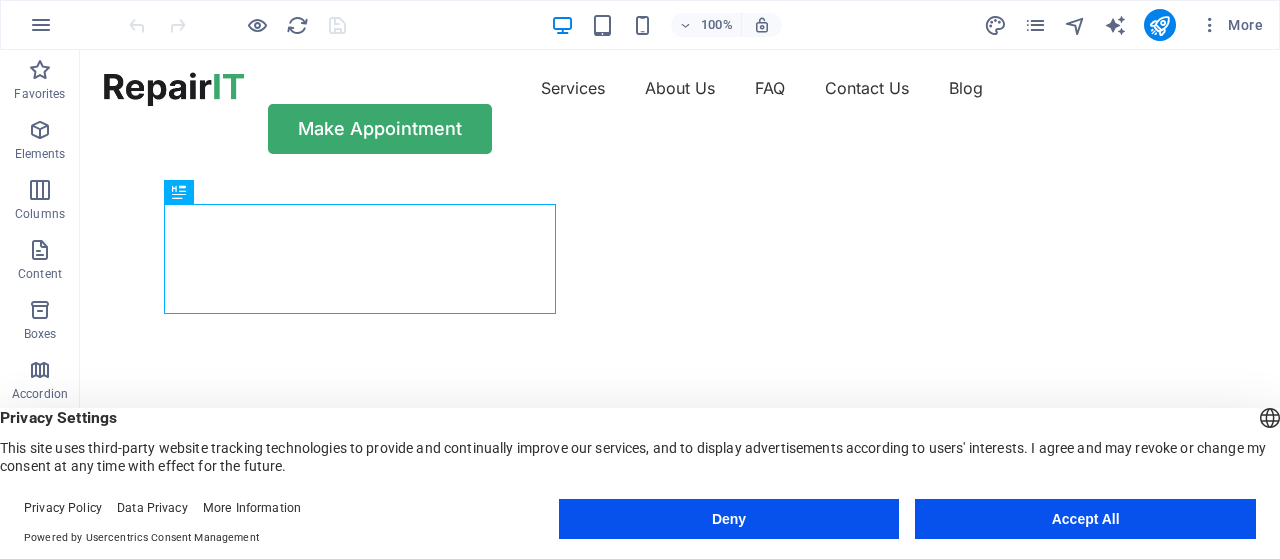 click at bounding box center [672, 176] 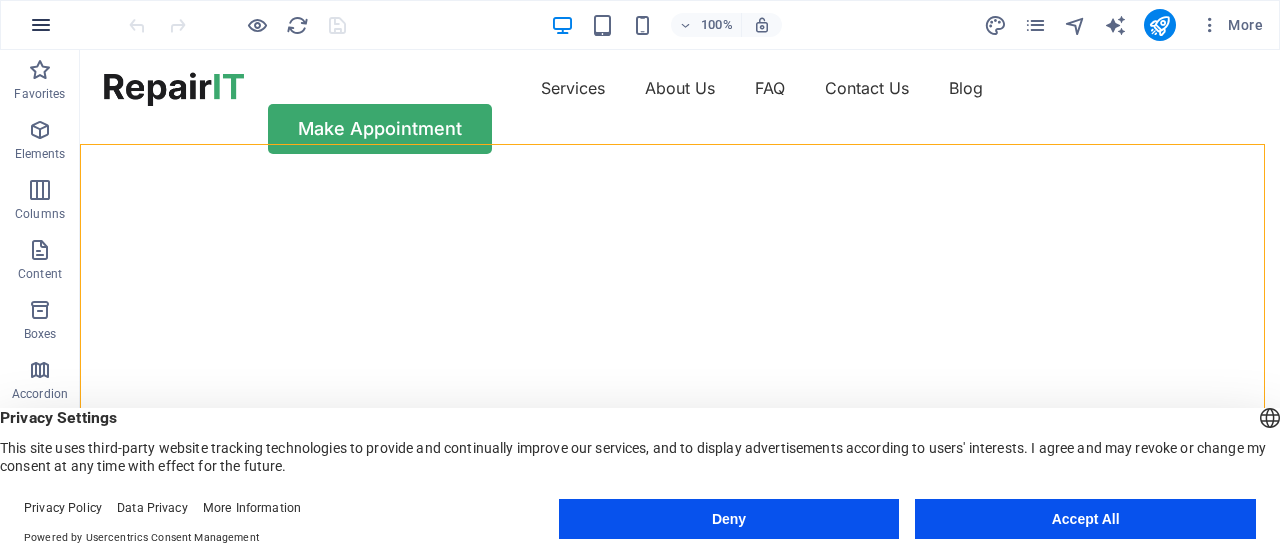 click at bounding box center [41, 25] 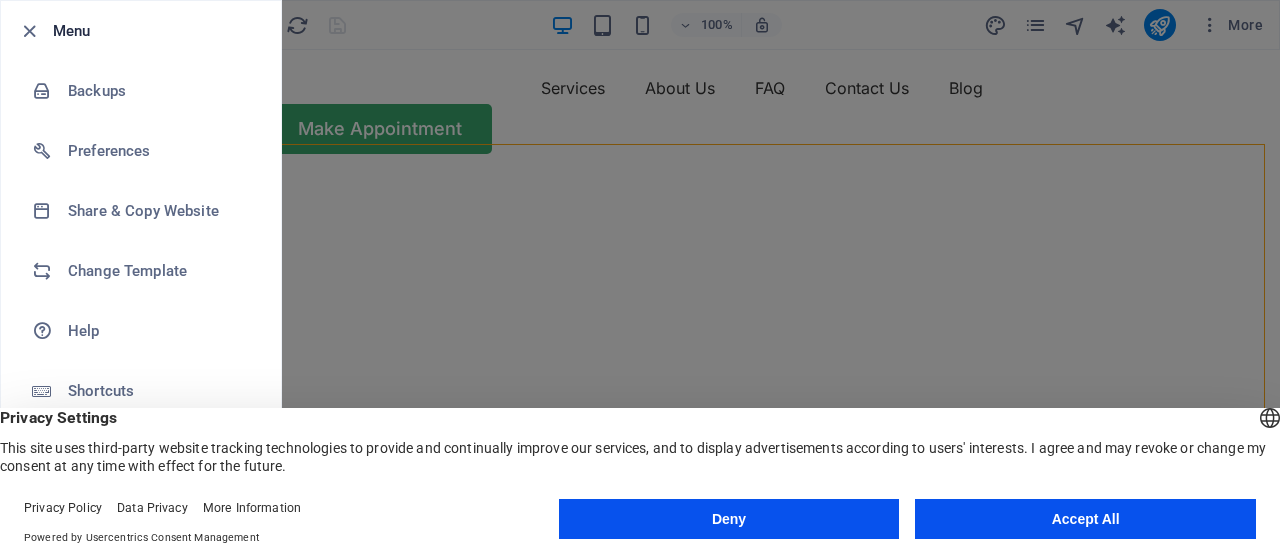 click on "Deny" at bounding box center [729, 519] 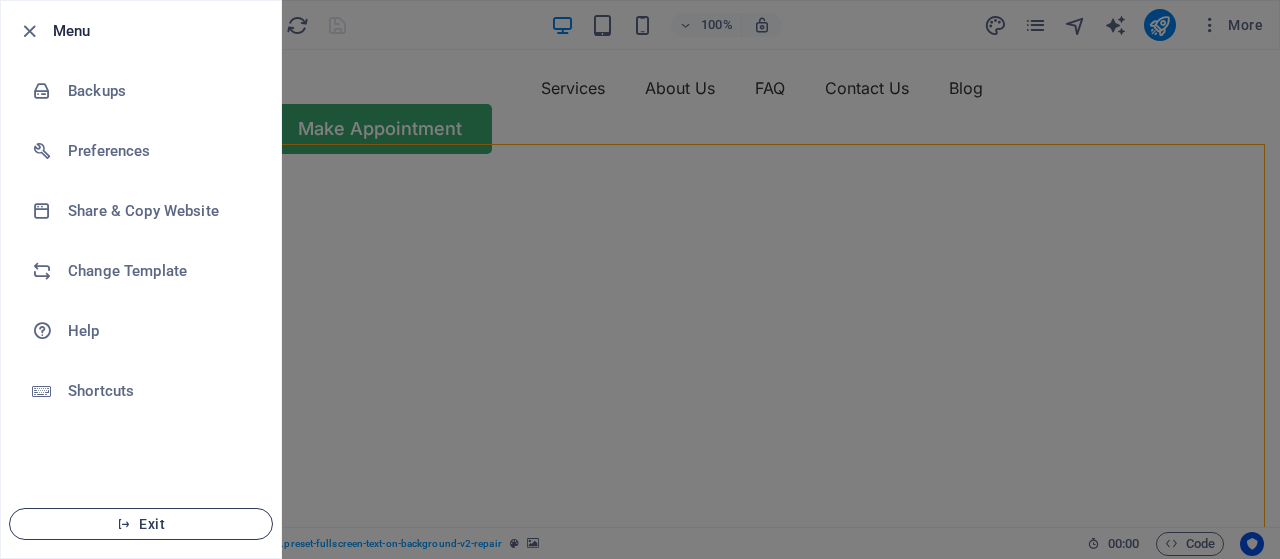 click on "Exit" at bounding box center (141, 524) 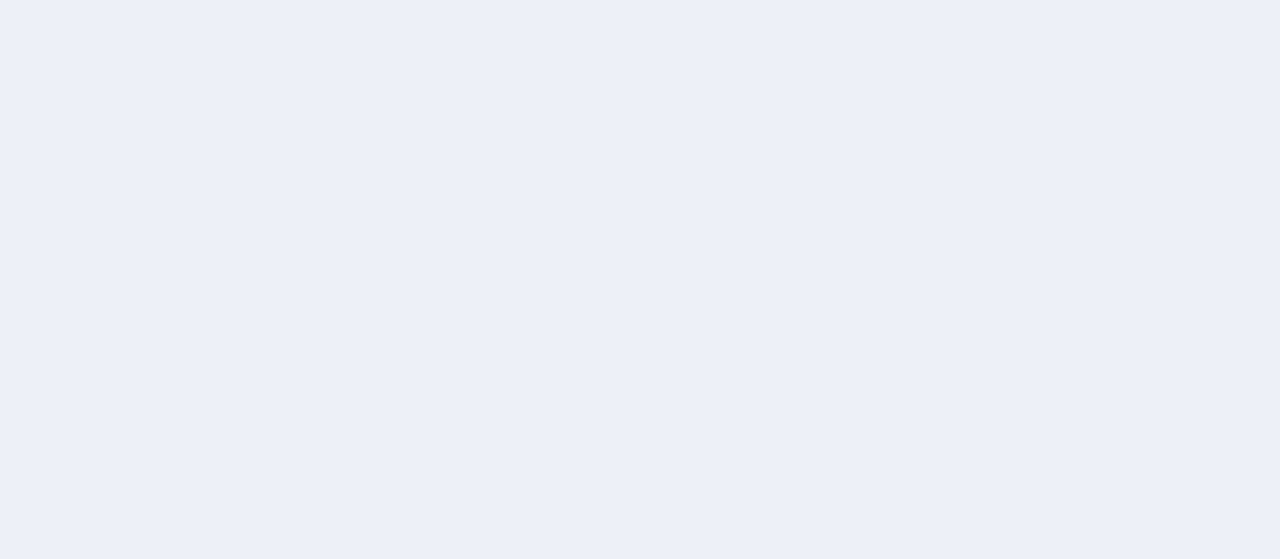 scroll, scrollTop: 0, scrollLeft: 0, axis: both 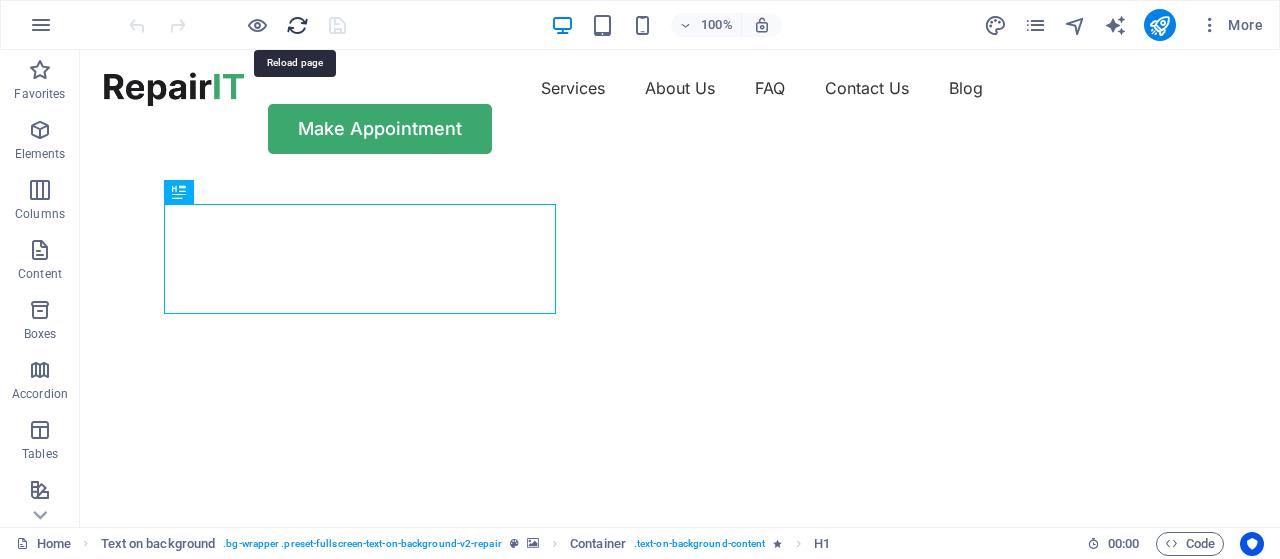click at bounding box center (297, 25) 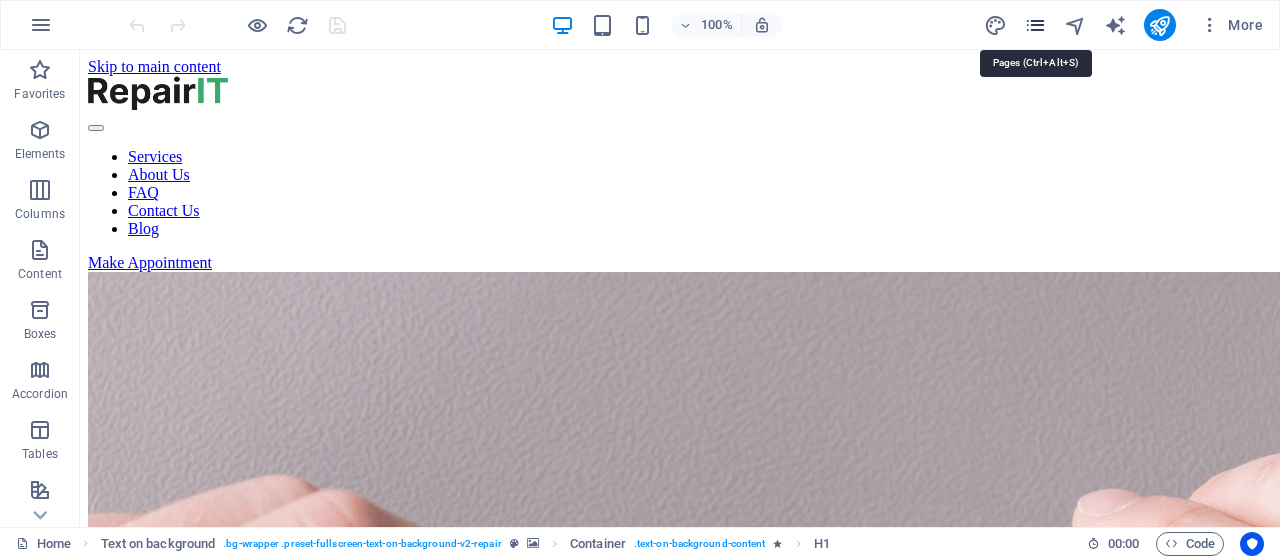 scroll, scrollTop: 0, scrollLeft: 0, axis: both 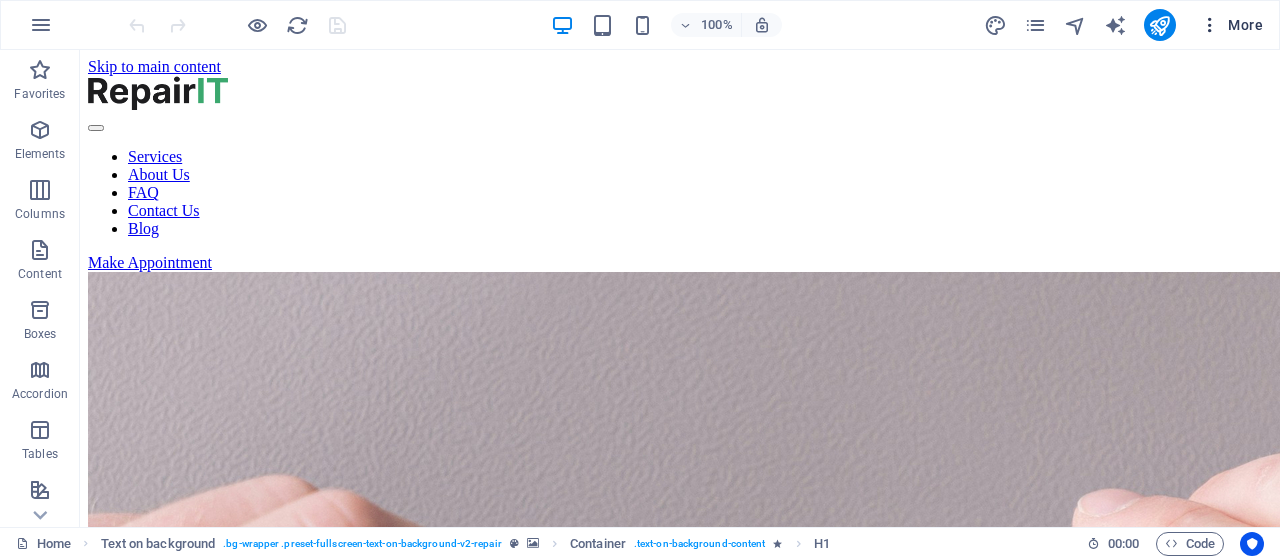 click at bounding box center (1210, 25) 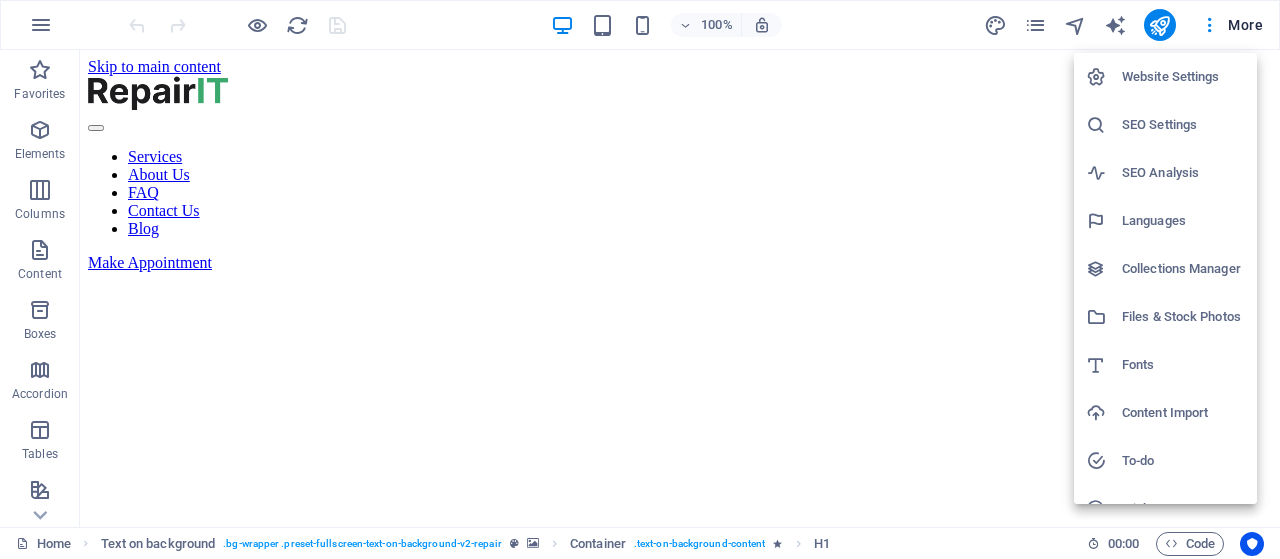 click at bounding box center [640, 279] 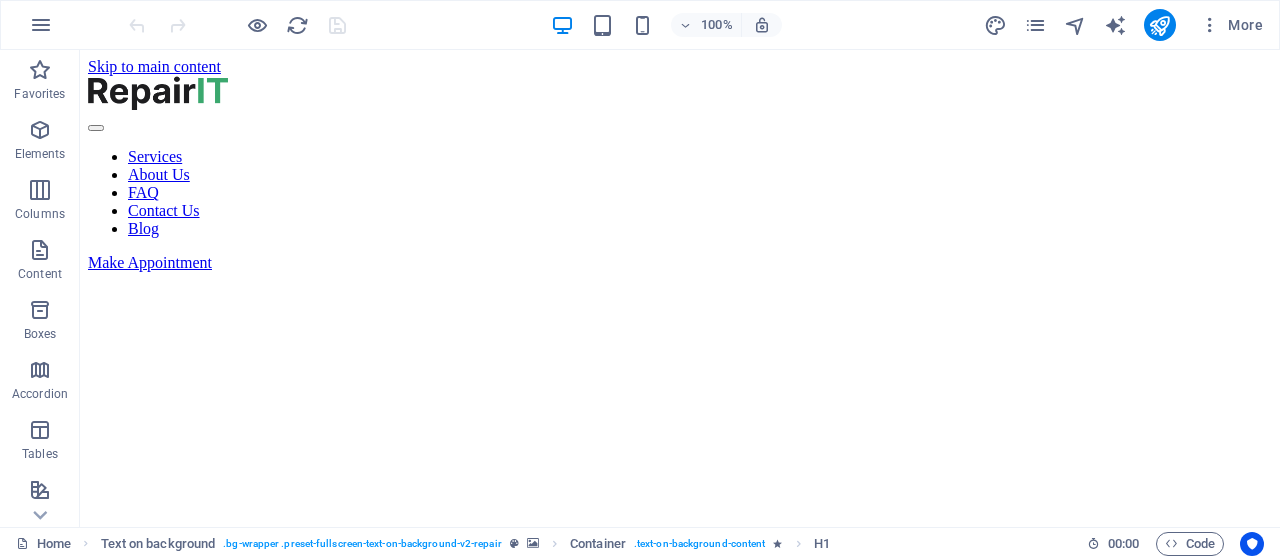 click on "More" at bounding box center (1231, 25) 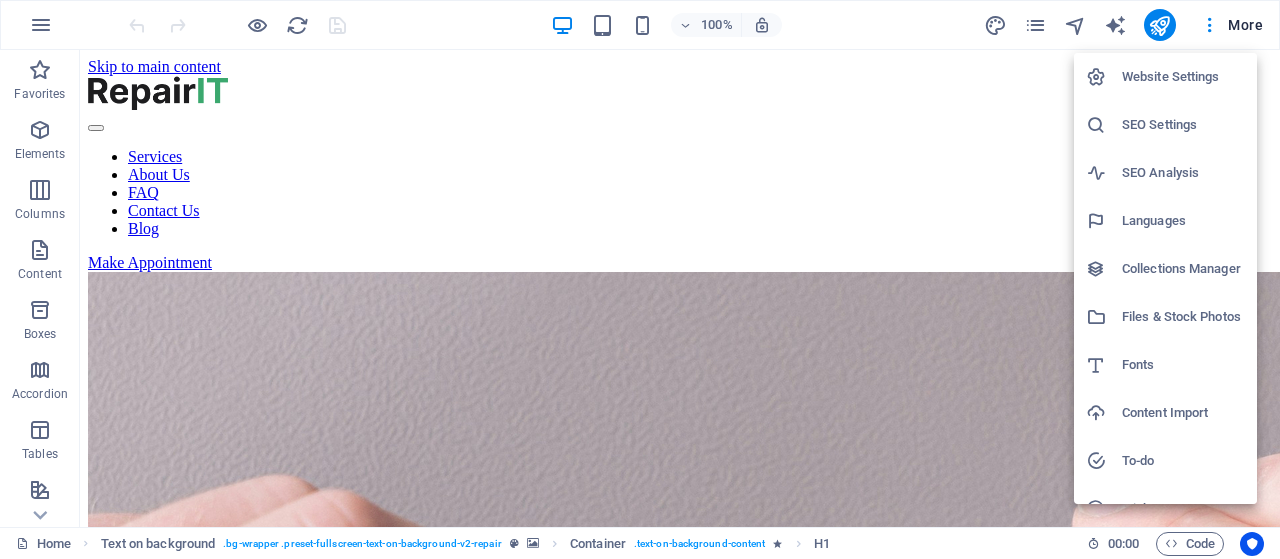 click at bounding box center (640, 279) 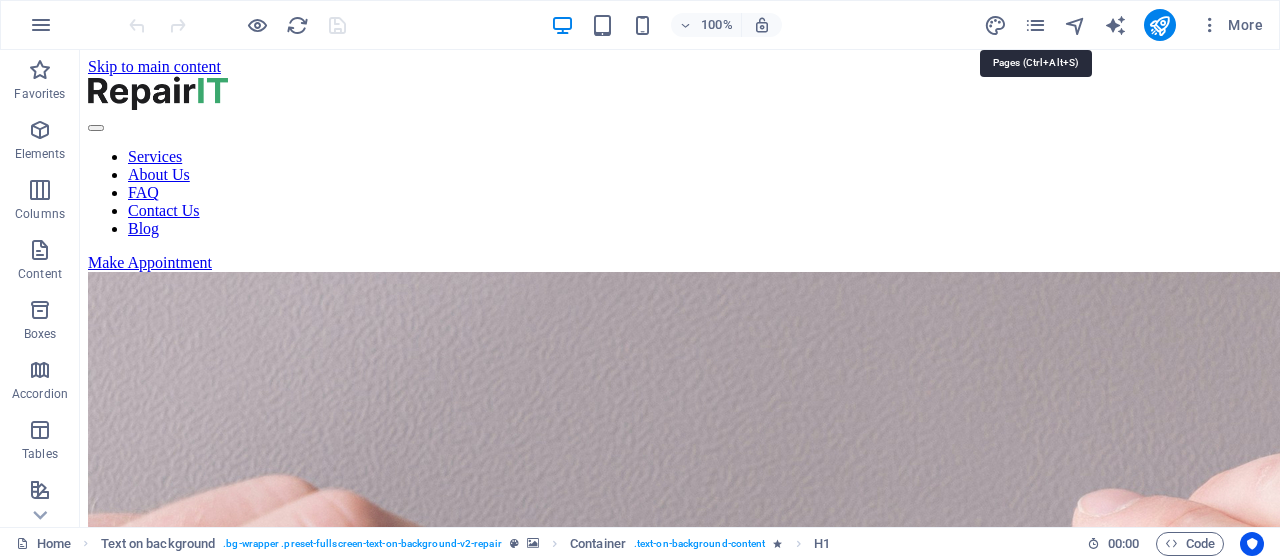 click at bounding box center (1035, 25) 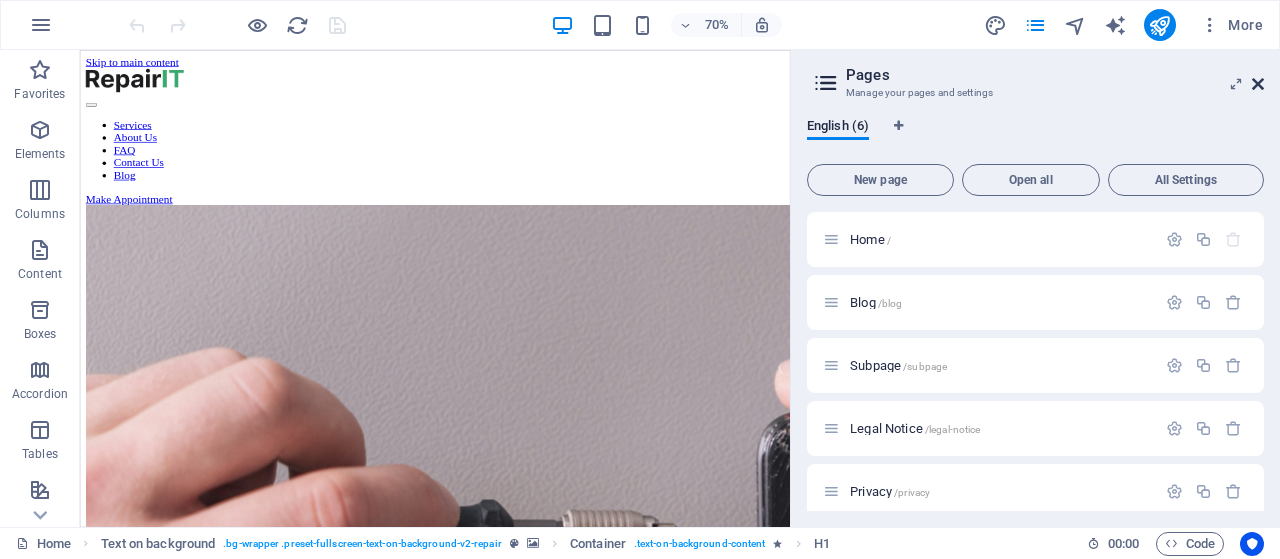 click at bounding box center [1258, 84] 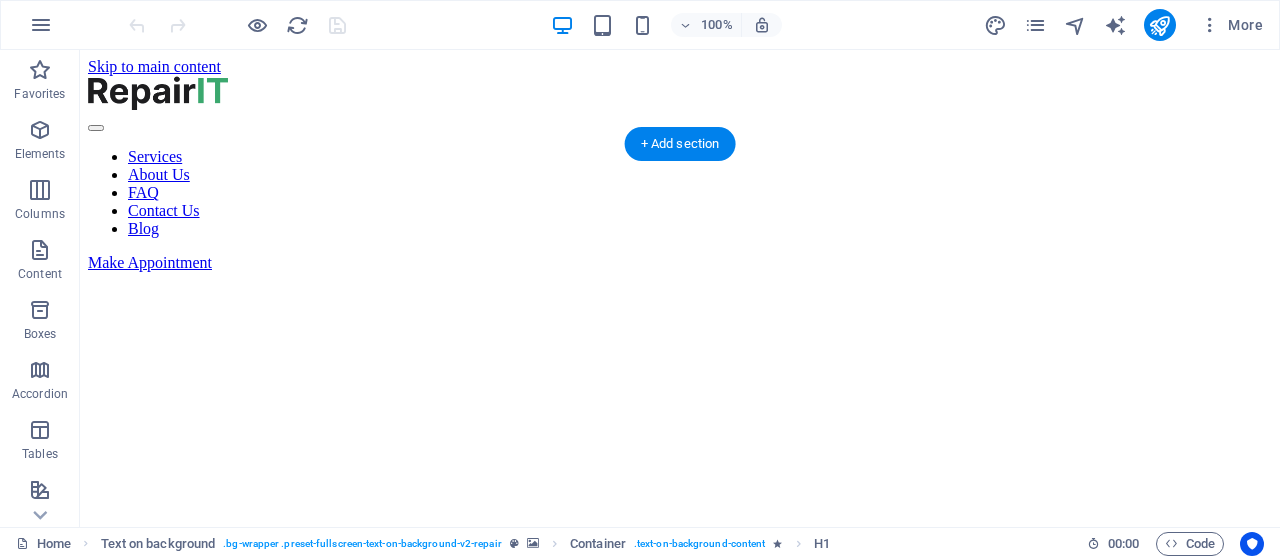 click at bounding box center (-137, 1855) 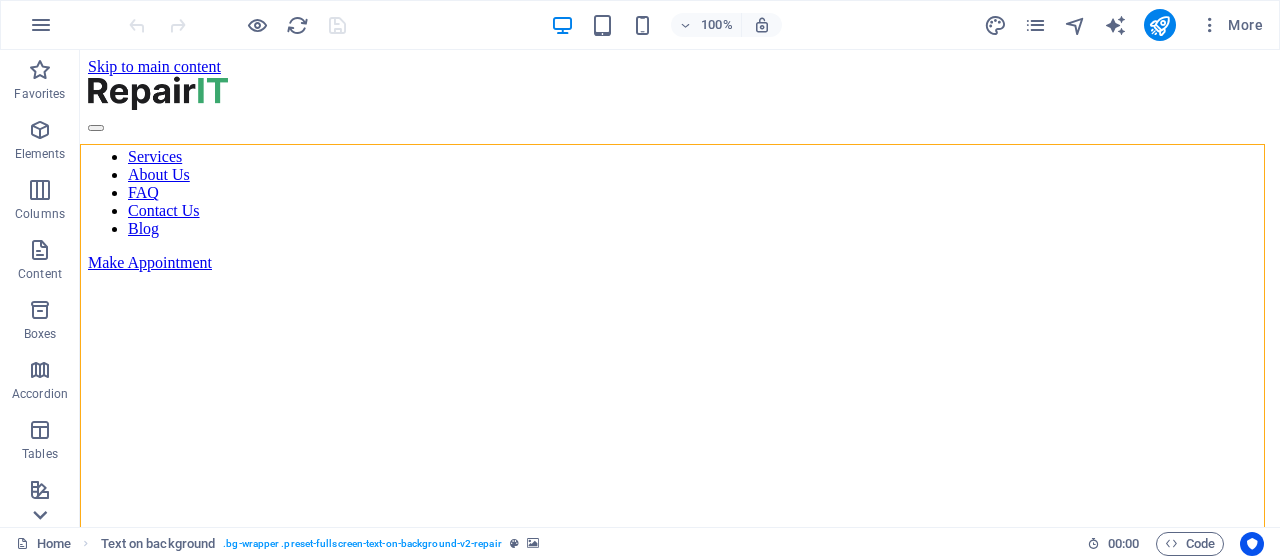 click 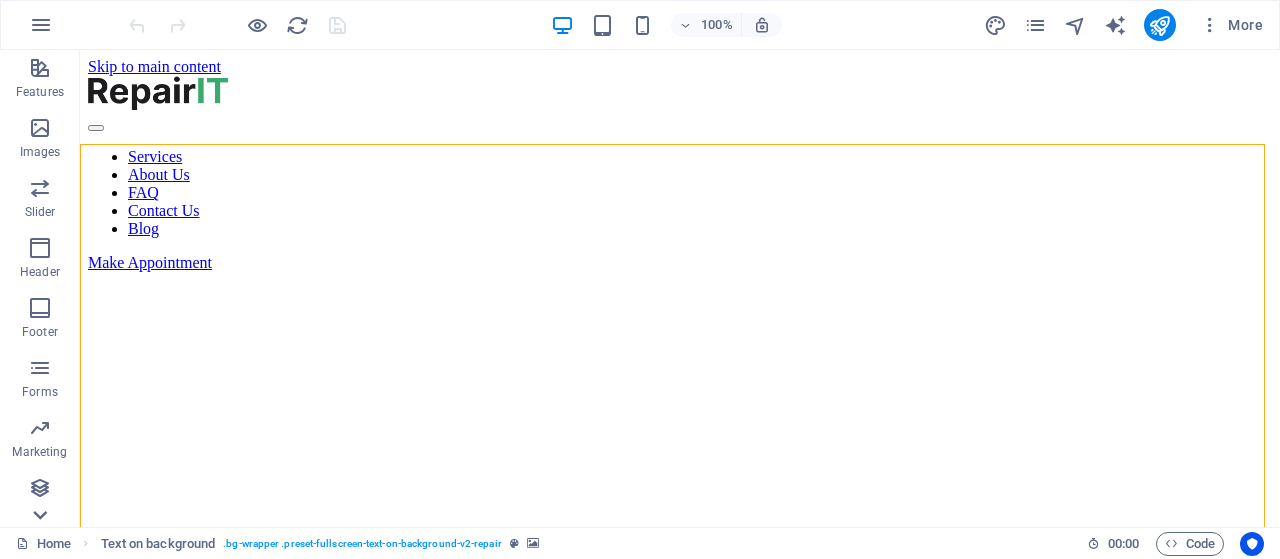 scroll, scrollTop: 422, scrollLeft: 0, axis: vertical 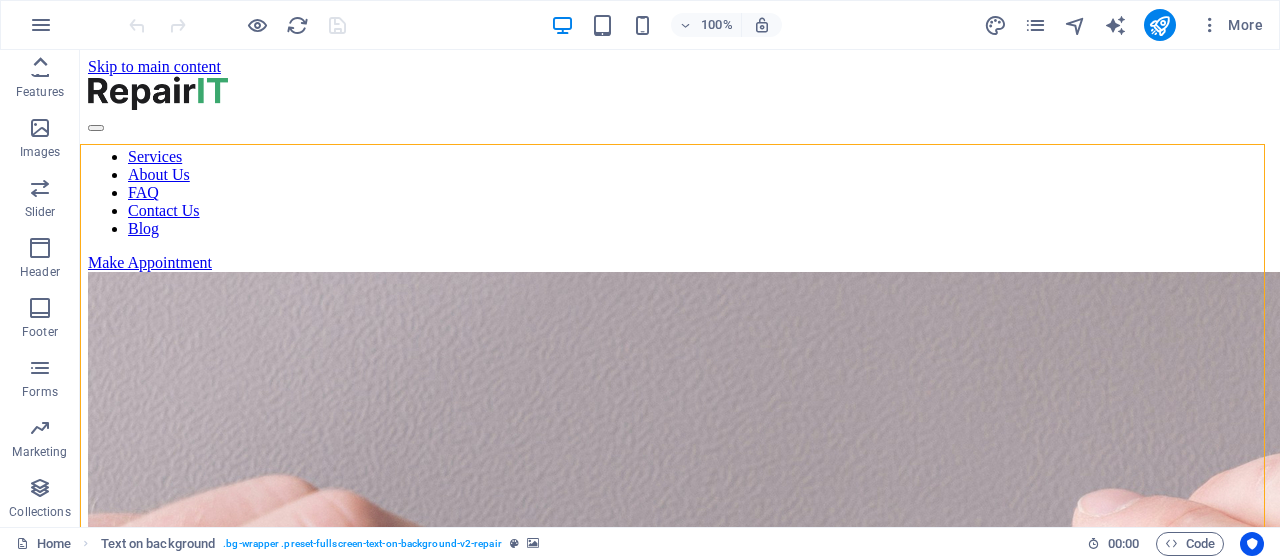 click 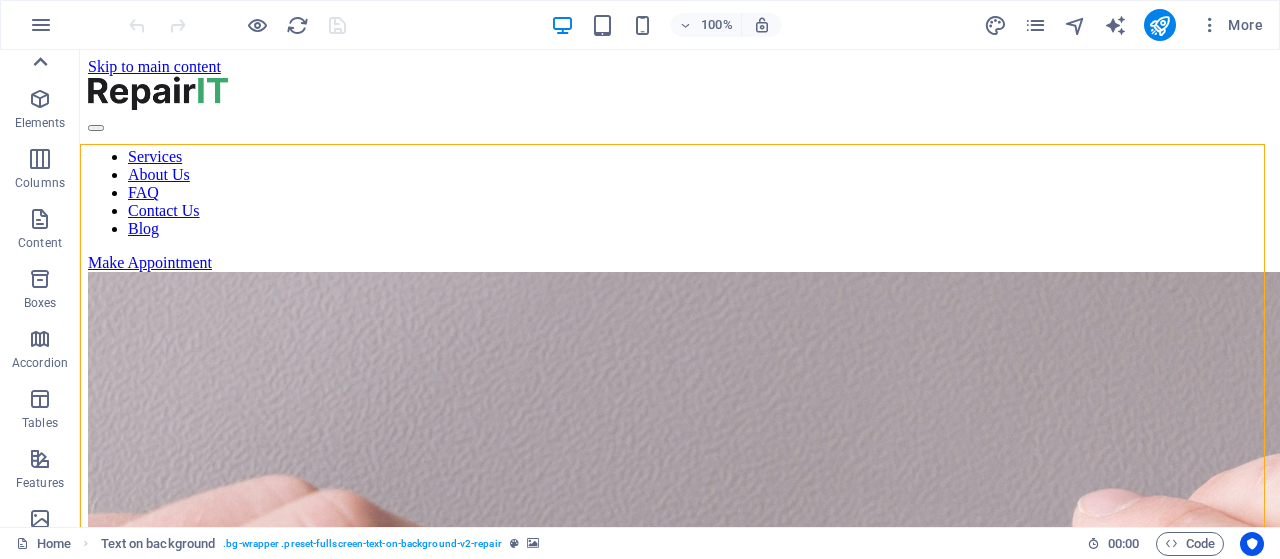 scroll, scrollTop: 0, scrollLeft: 0, axis: both 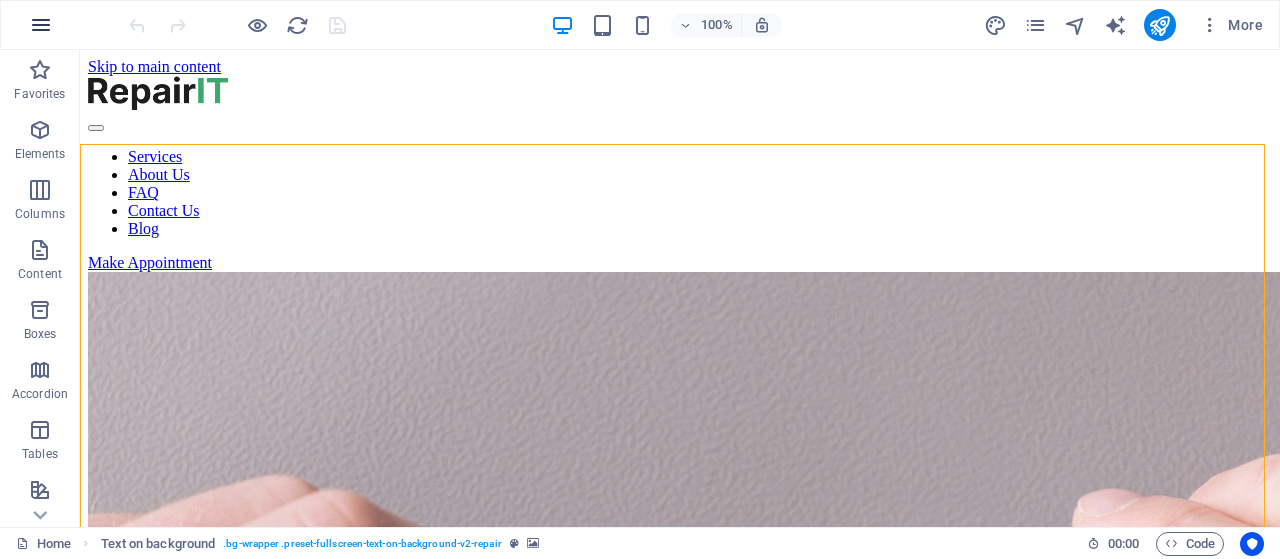 click at bounding box center (41, 25) 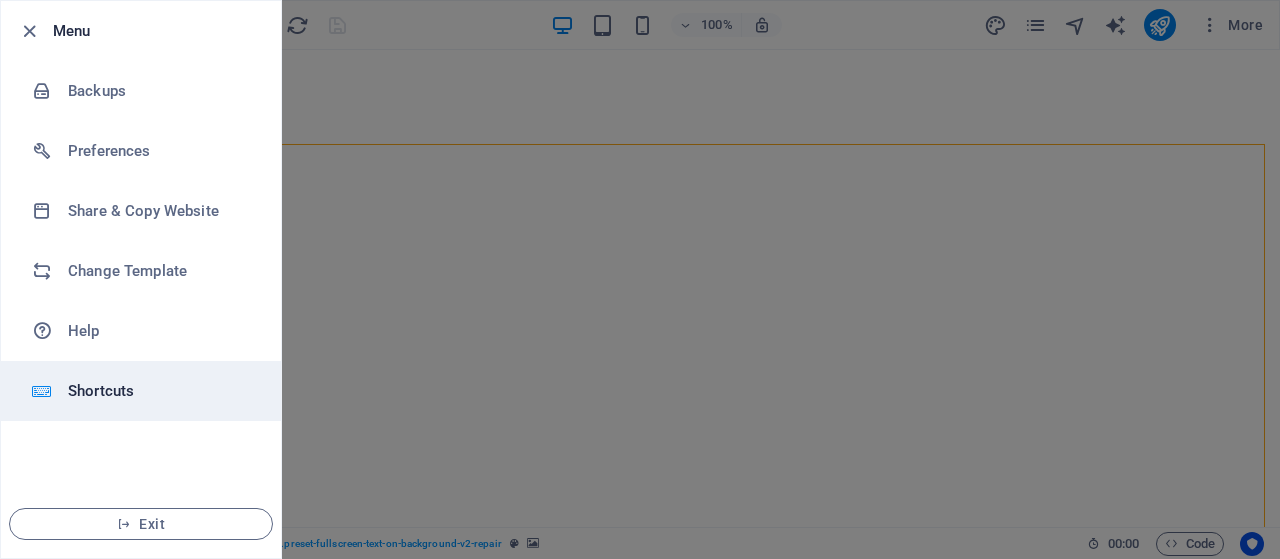 click on "Shortcuts" at bounding box center (160, 391) 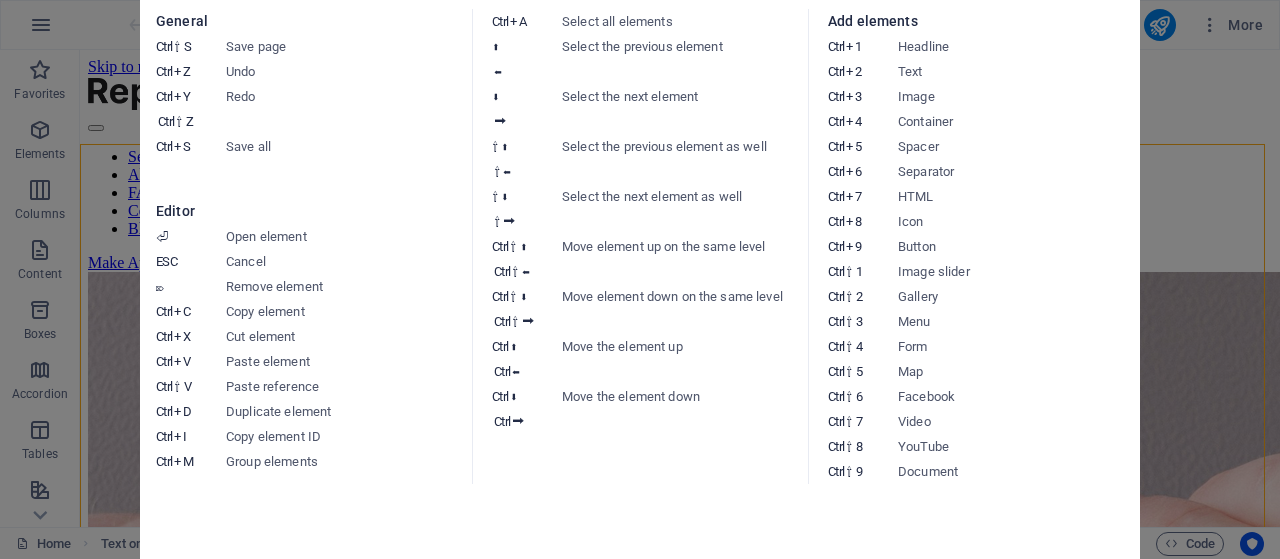 click on "Keyboard cheatsheet General Ctrl ⇧ S Save page Ctrl Z Undo Ctrl Y Ctrl ⇧ Z Redo Ctrl S Save all Editor ⏎ Open element ESC Cancel ⌦ Remove element Ctrl C Copy element Ctrl X Cut element Ctrl V Paste element Ctrl ⇧ V Paste reference Ctrl D Duplicate element Ctrl I Copy element ID Ctrl M Group elements Ctrl A Select all elements ⬆ ⬅ Select the previous element ⬇ ⮕ Select the next element ⇧ ⬆ ⇧ ⬅ Select the previous element as well ⇧ ⬇ ⇧ ⮕ Select the next element as well Ctrl ⇧ ⬆ Ctrl ⇧ ⬅ Move element up on the same level Ctrl ⇧ ⬇ Ctrl ⇧ ⮕ Move element down on the same level Ctrl ⬆ Ctrl ⬅ Move the element up Ctrl ⬇ Ctrl ⮕ Move the element down Add elements Ctrl 1 Headline Ctrl 2 Text Ctrl 3 Image Ctrl 4 Container Ctrl 5 Spacer Ctrl 6 Separator Ctrl 7 HTML Ctrl 8 Icon Ctrl 9 Button Ctrl ⇧ 1 Image slider Ctrl ⇧ 2 Gallery Ctrl ⇧ 3 Menu Ctrl ⇧ 4 Form Ctrl ⇧ 5 Map Ctrl ⇧ 6 Facebook Ctrl ⇧ 7 Video Ctrl ⇧ 8 YouTube Ctrl ⇧ 9 Document" at bounding box center [640, 279] 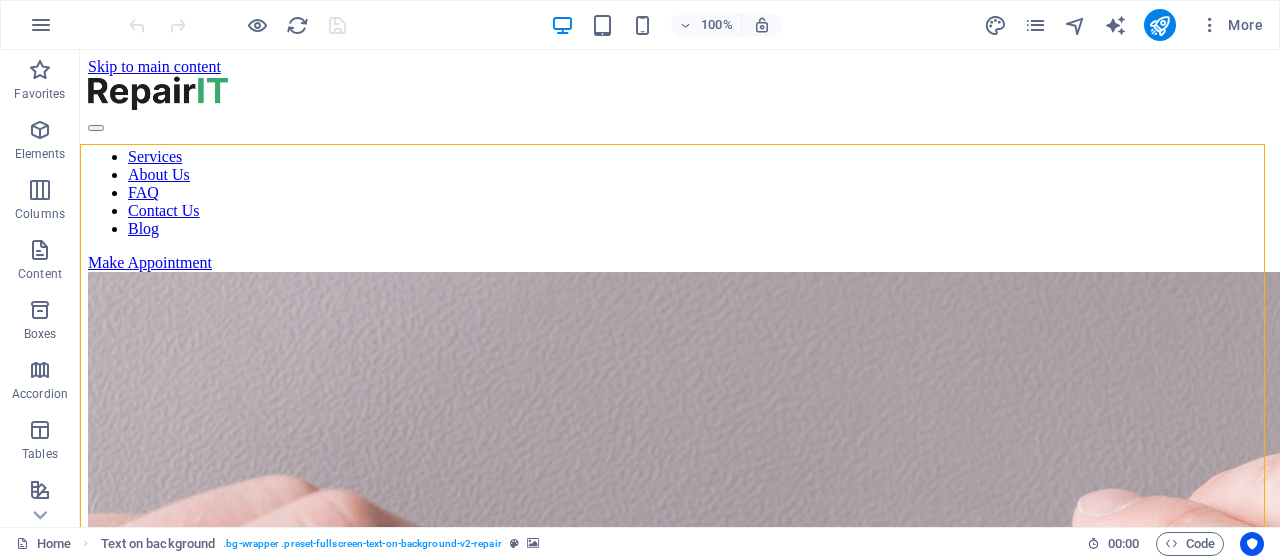 click at bounding box center (41, 25) 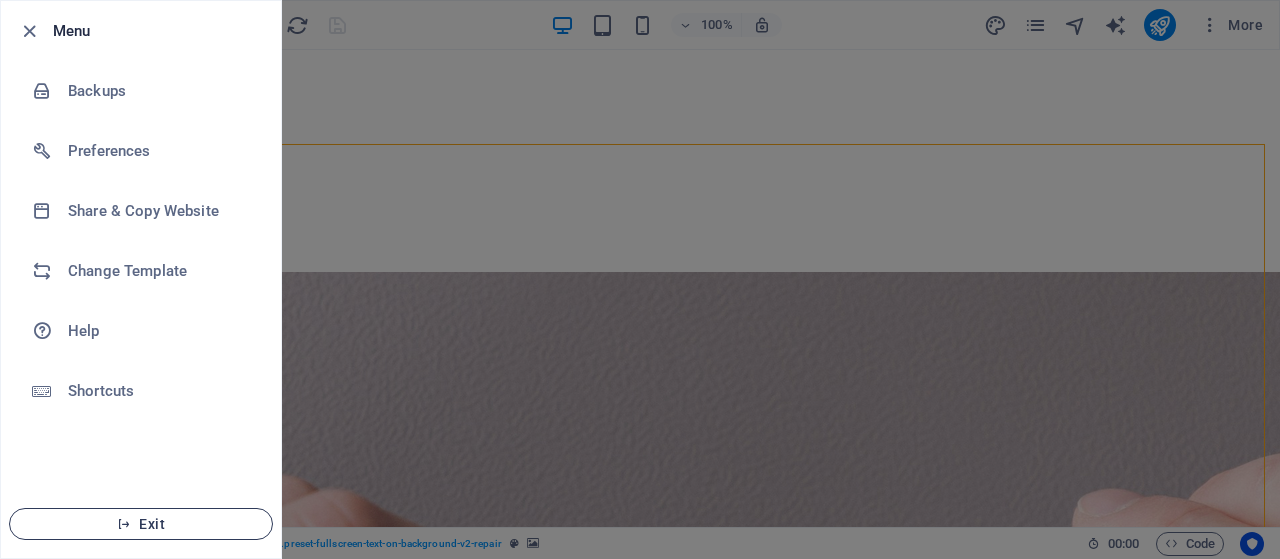 click on "Exit" at bounding box center (141, 524) 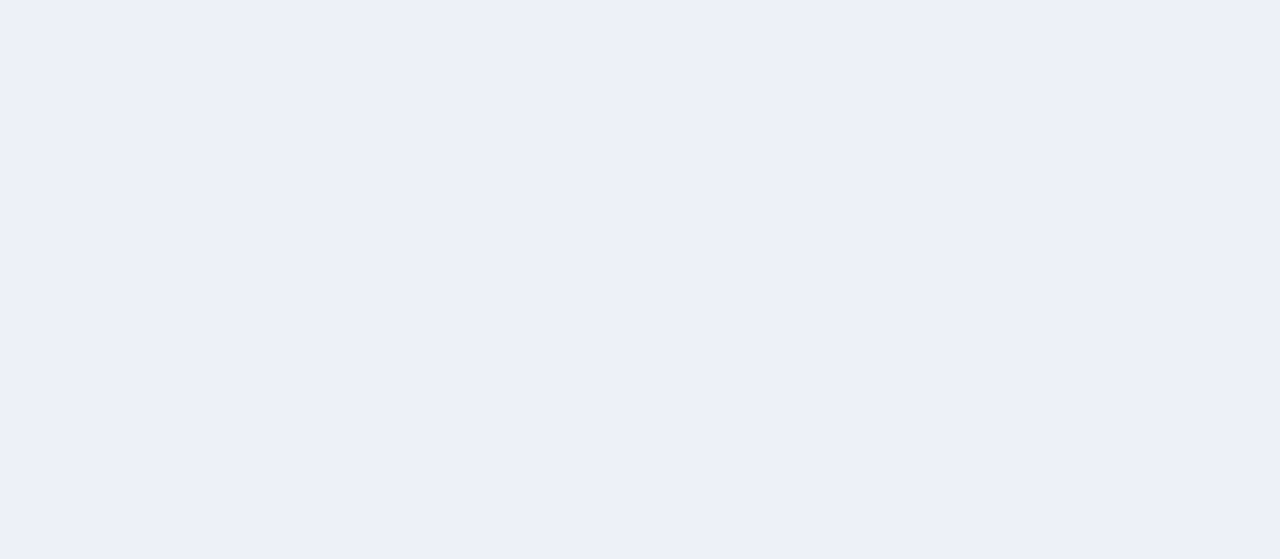 scroll, scrollTop: 0, scrollLeft: 0, axis: both 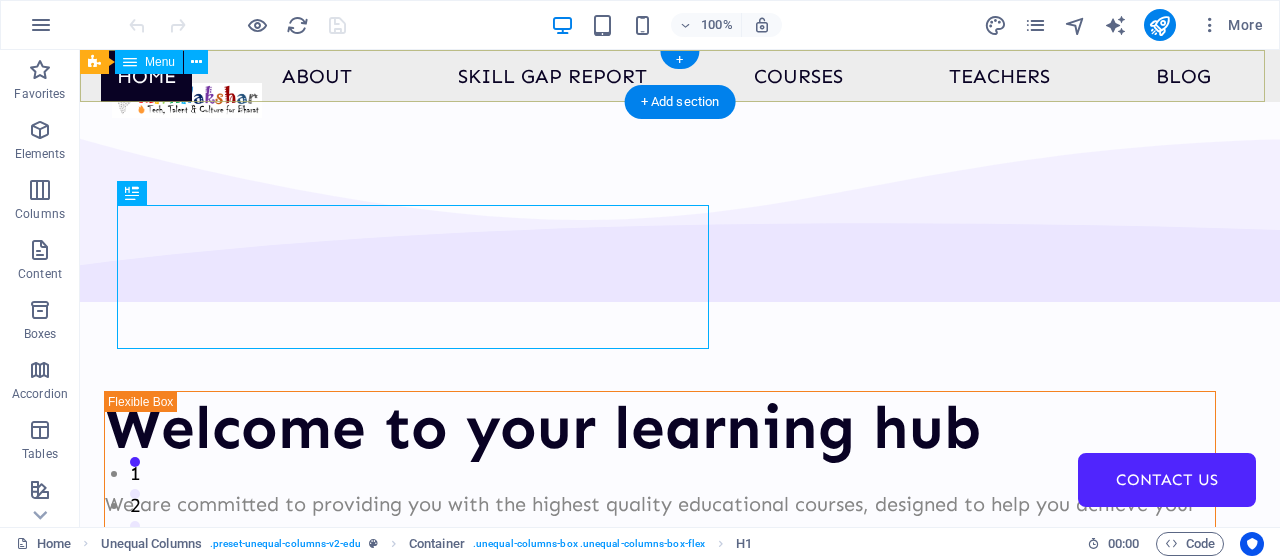 click on "Home About Skill Gap Report Courses Teachers Blog Contact Us" at bounding box center [680, 76] 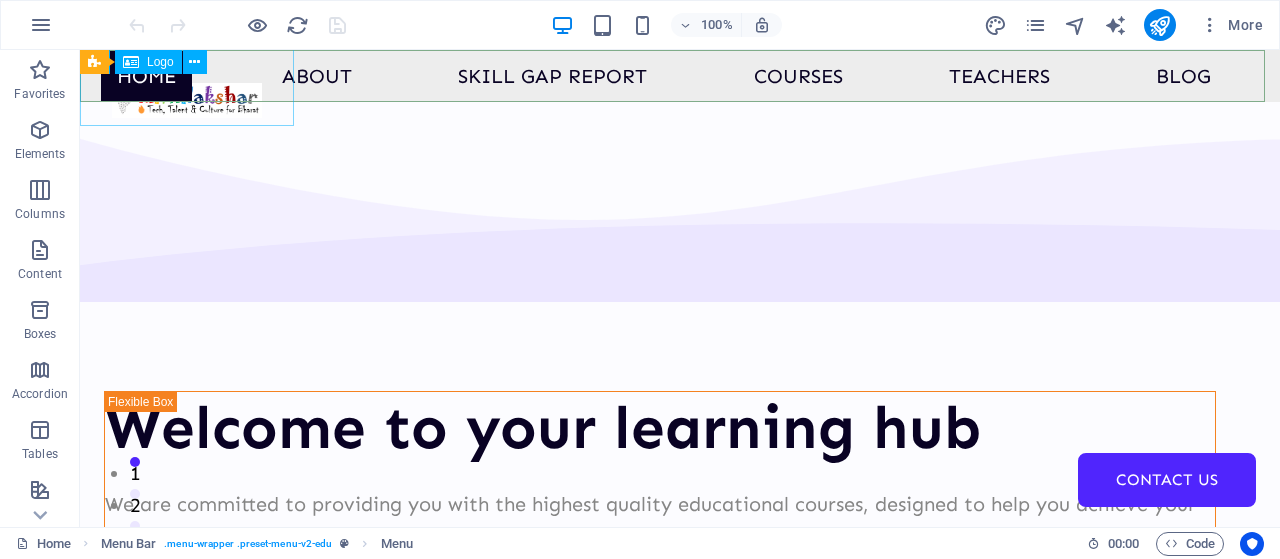 click on "Logo" at bounding box center [160, 62] 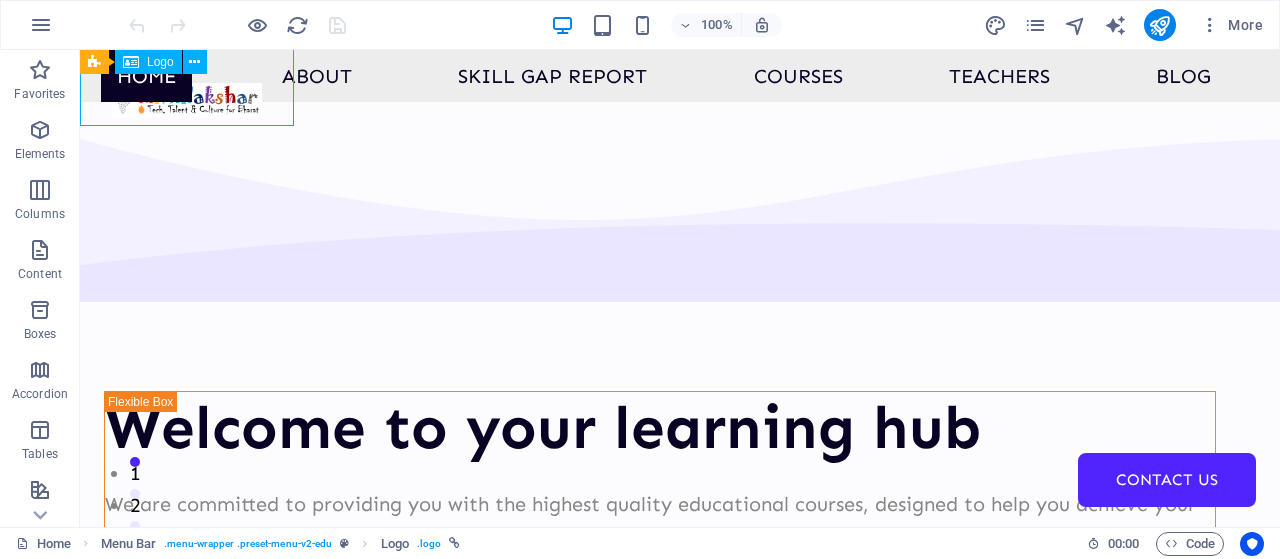 click on "Logo" at bounding box center (160, 62) 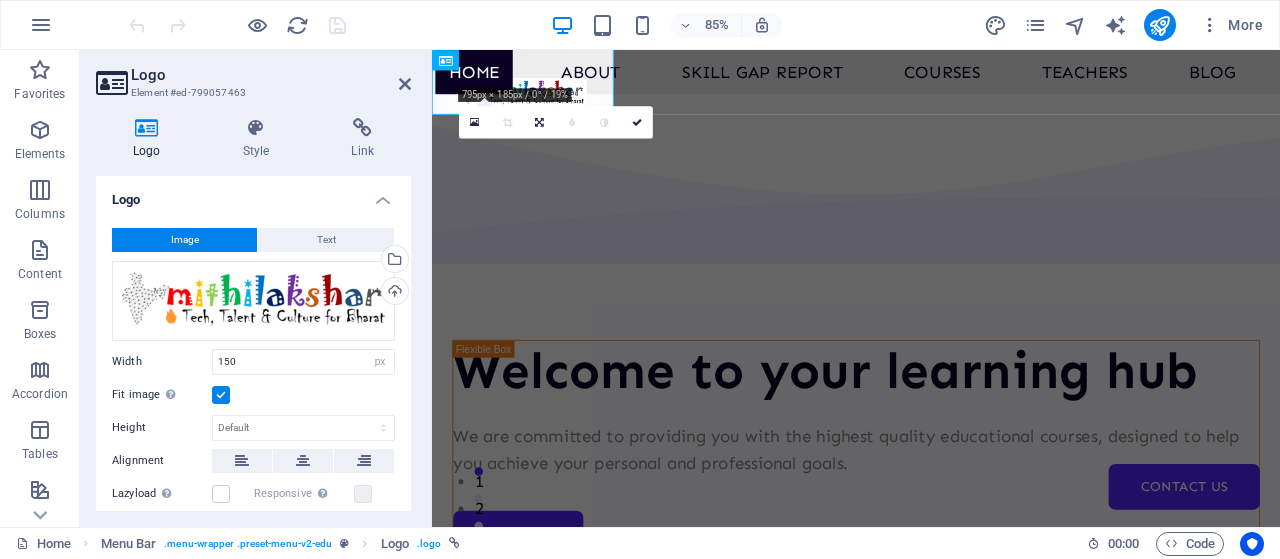 drag, startPoint x: 412, startPoint y: 217, endPoint x: 420, endPoint y: 259, distance: 42.755116 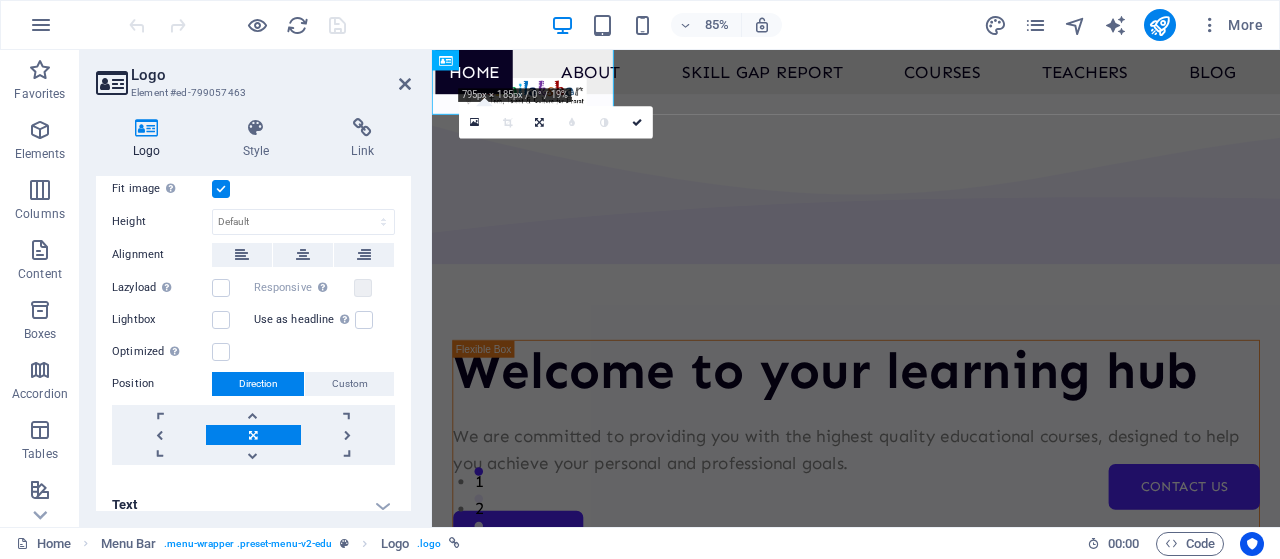 scroll, scrollTop: 222, scrollLeft: 0, axis: vertical 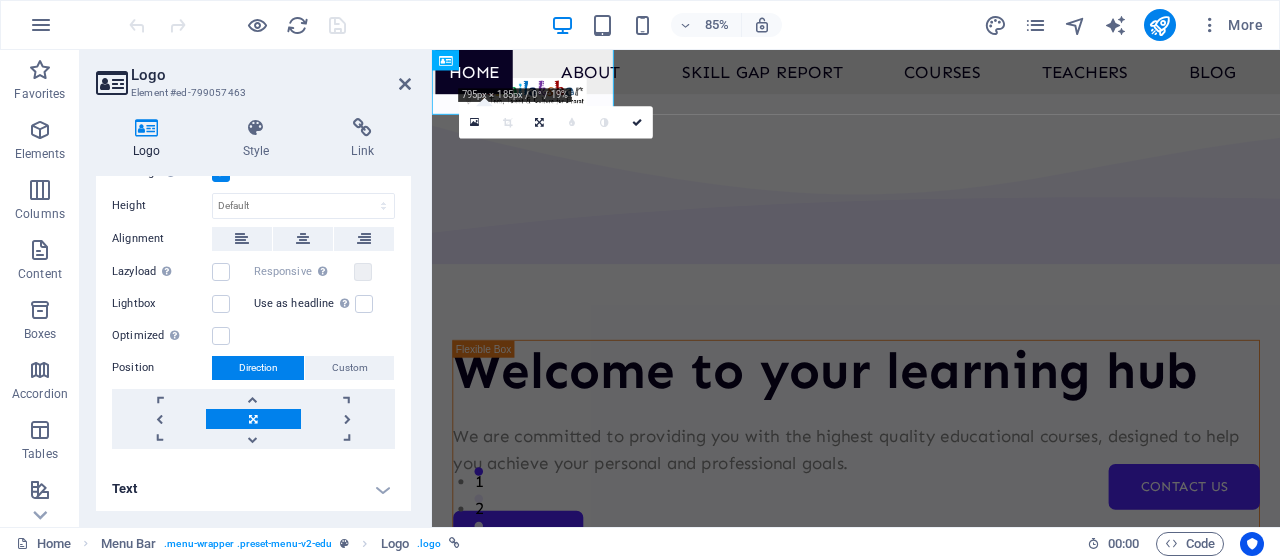 click on "Image Text Drag files here, click to choose files or select files from Files or our free stock photos & videos Select files from the file manager, stock photos, or upload file(s) Upload Width 150 Default auto px rem % em vh vw Fit image Automatically fit image to a fixed width and height Height Default auto px Alignment Lazyload Loading images after the page loads improves page speed. Responsive Automatically load retina image and smartphone optimized sizes. Lightbox Use as headline The image will be wrapped in an H1 headline tag. Useful for giving alternative text the weight of an H1 headline, e.g. for the logo. Leave unchecked if uncertain. Optimized Images are compressed to improve page speed. Position Direction Custom X offset 50 px rem % vh vw Y offset 50 px rem % vh vw Edit design" at bounding box center [253, 227] 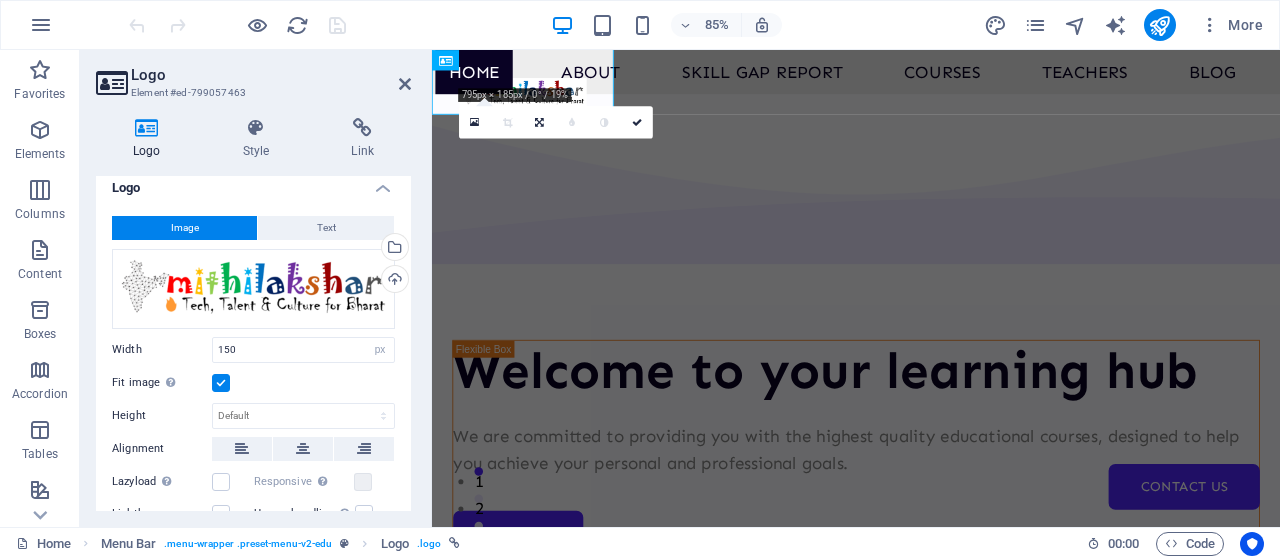 scroll, scrollTop: 0, scrollLeft: 0, axis: both 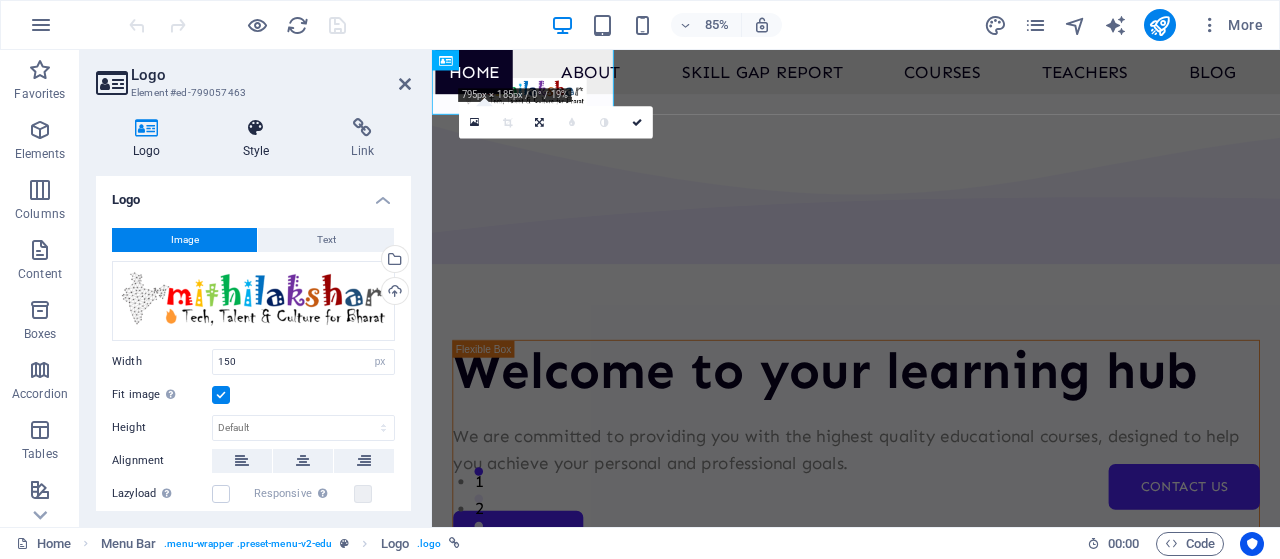 click at bounding box center [256, 128] 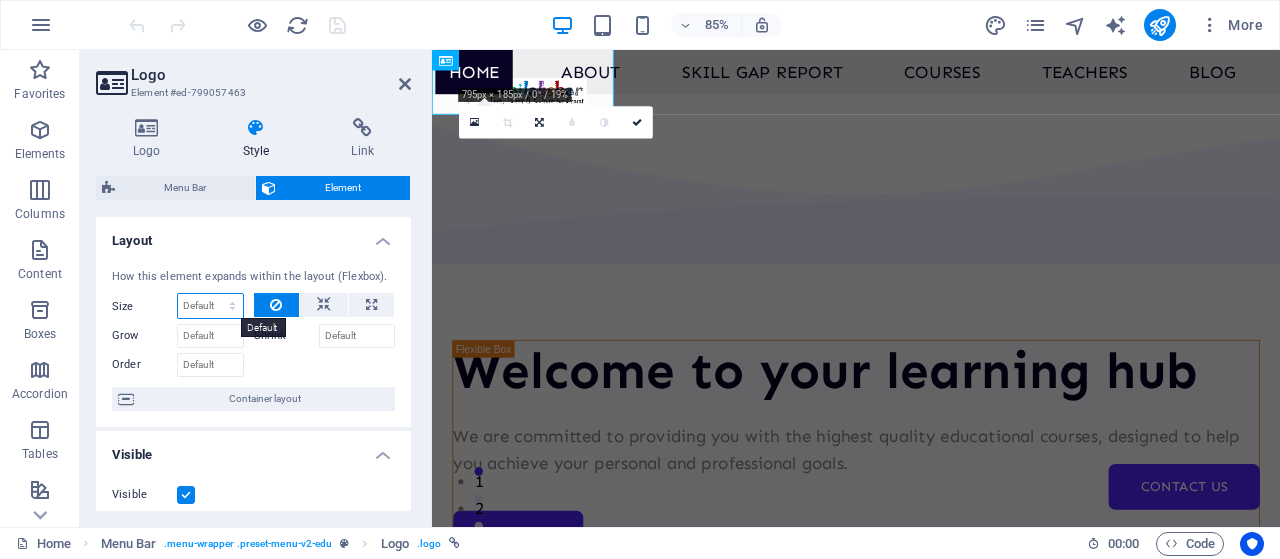 click on "Default auto px % 1/1 1/2 1/3 1/4 1/5 1/6 1/7 1/8 1/9 1/10" at bounding box center (210, 306) 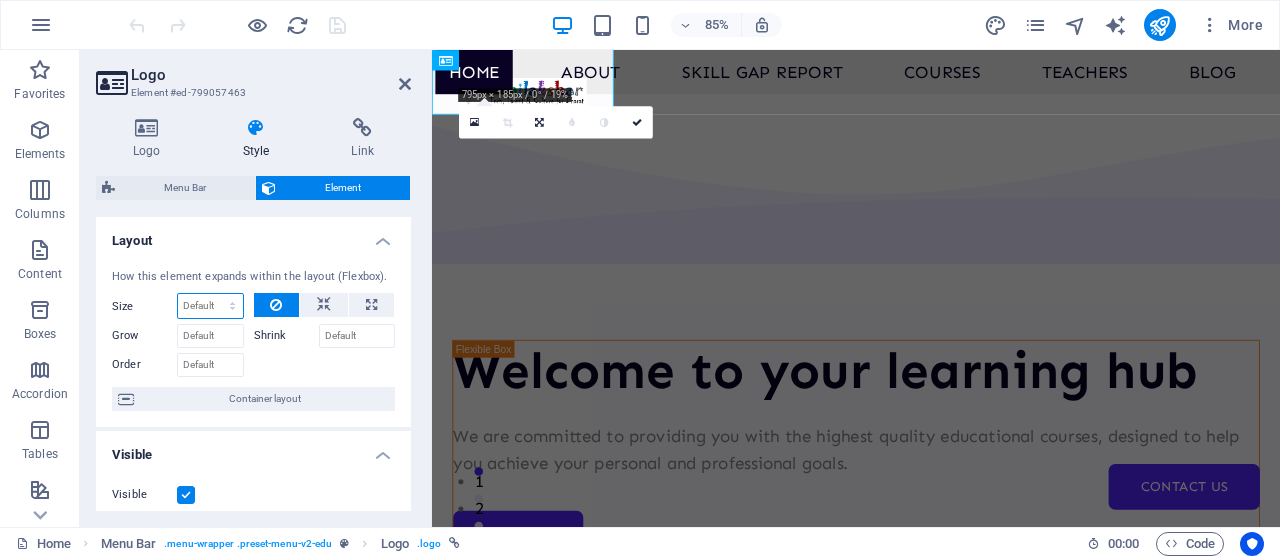 select on "1/5" 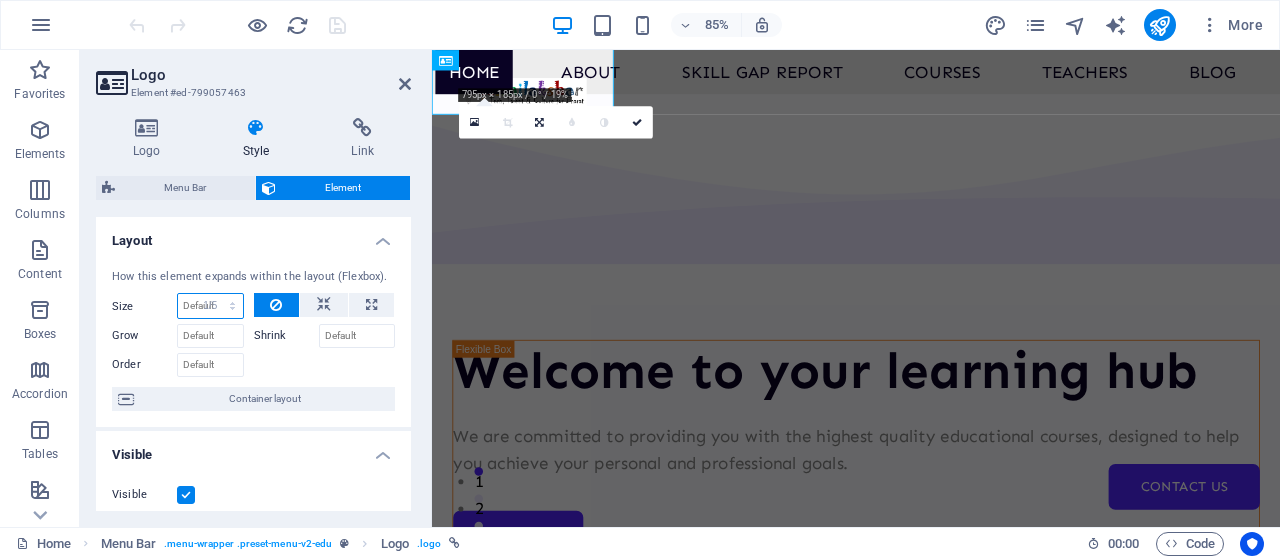 click on "Default auto px % 1/1 1/2 1/3 1/4 1/5 1/6 1/7 1/8 1/9 1/10" at bounding box center [210, 306] 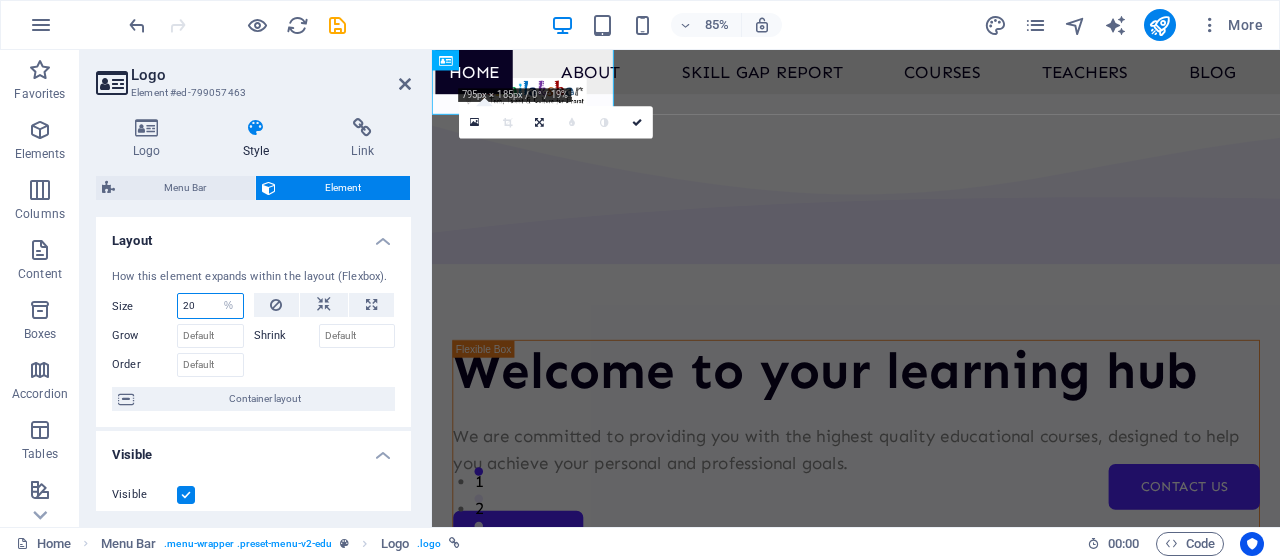 click on "20" at bounding box center (210, 306) 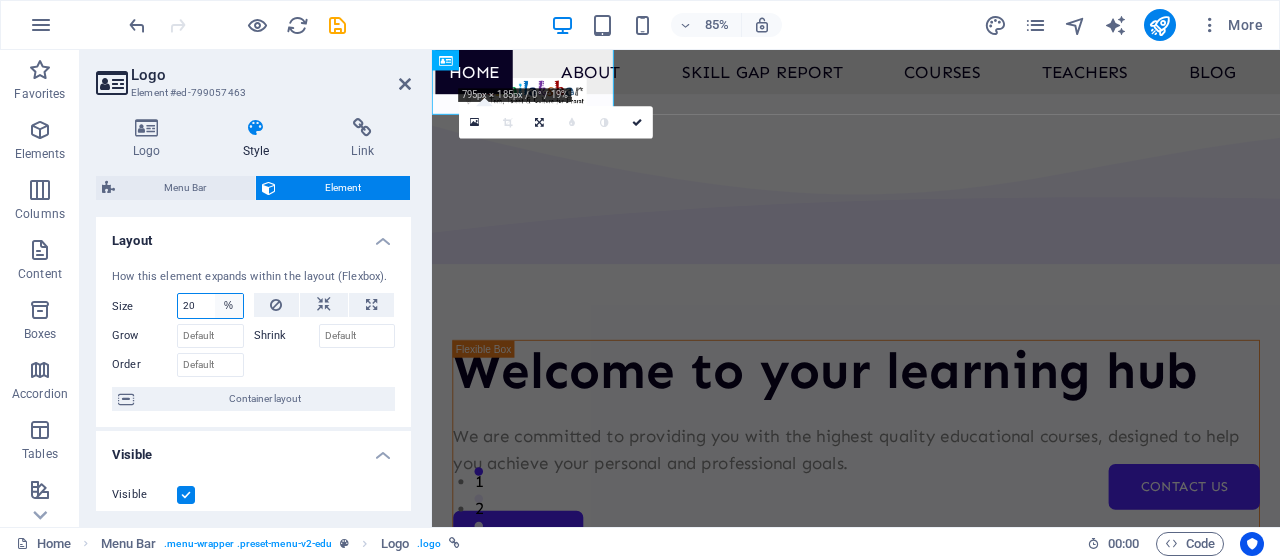 click on "Default auto px % 1/1 1/2 1/3 1/4 1/5 1/6 1/7 1/8 1/9 1/10" at bounding box center [229, 306] 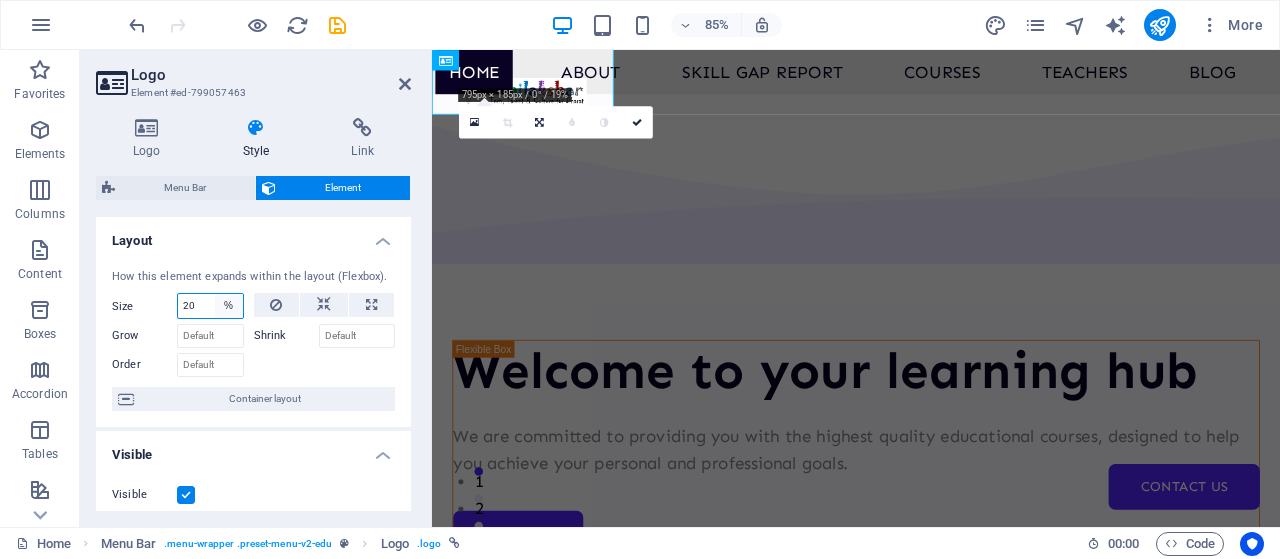 click on "Default auto px % 1/1 1/2 1/3 1/4 1/5 1/6 1/7 1/8 1/9 1/10" at bounding box center (229, 306) 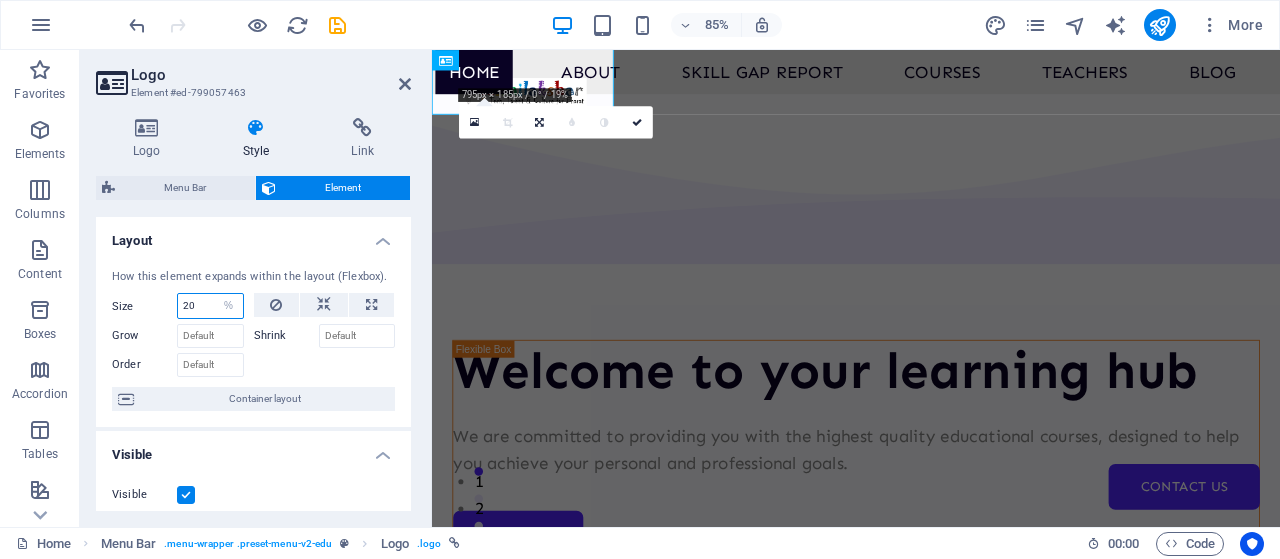 select on "e2qktf284vs" 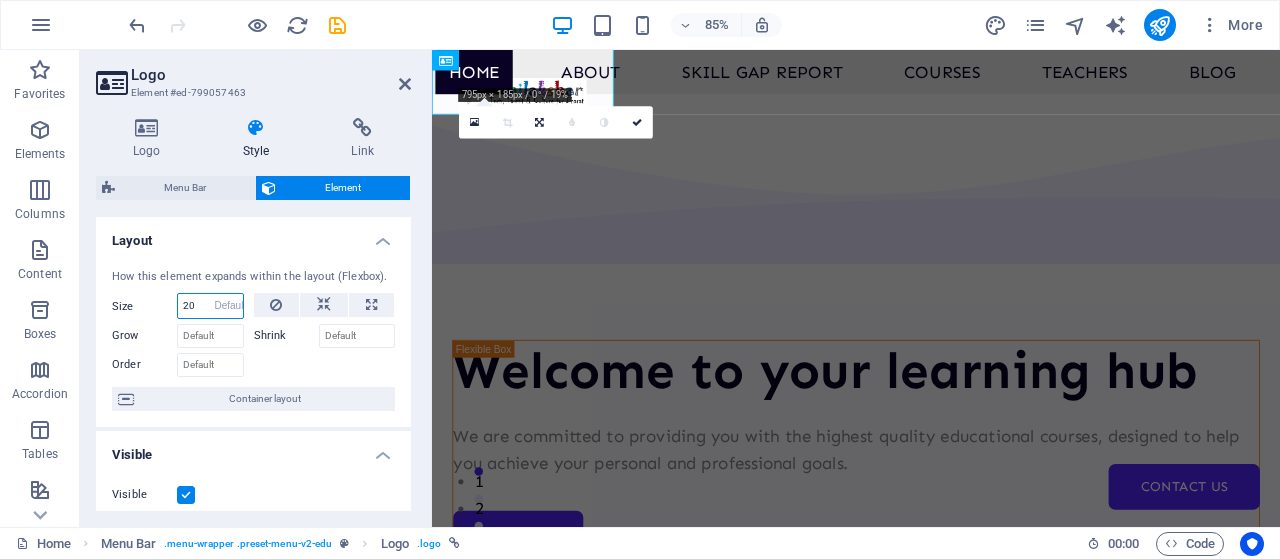 click on "Default auto px % 1/1 1/2 1/3 1/4 1/5 1/6 1/7 1/8 1/9 1/10" at bounding box center (229, 306) 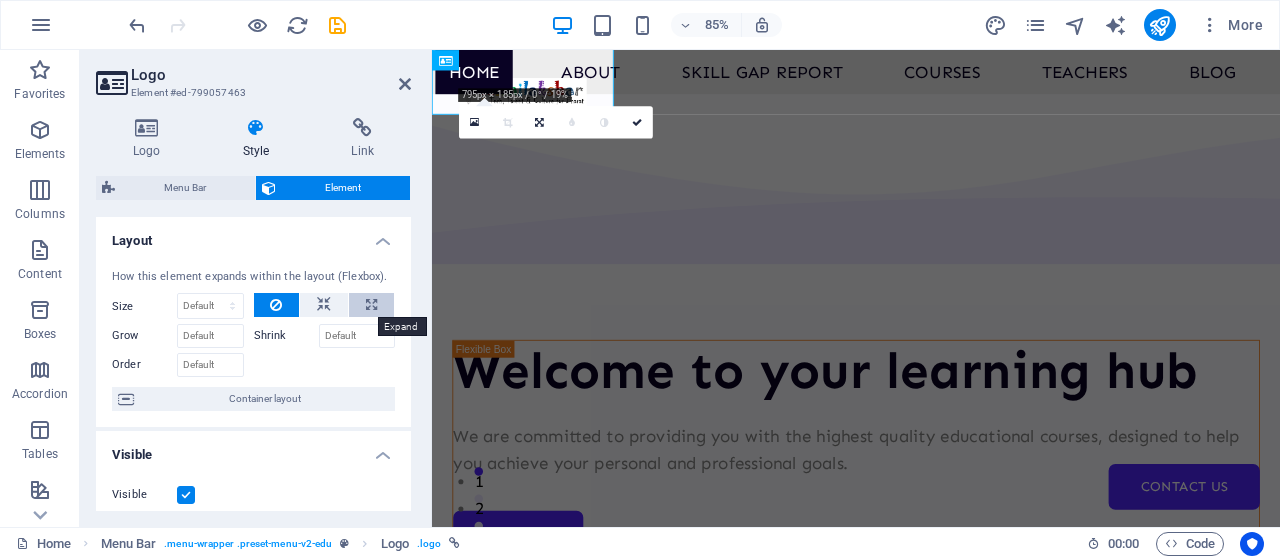 click at bounding box center (371, 305) 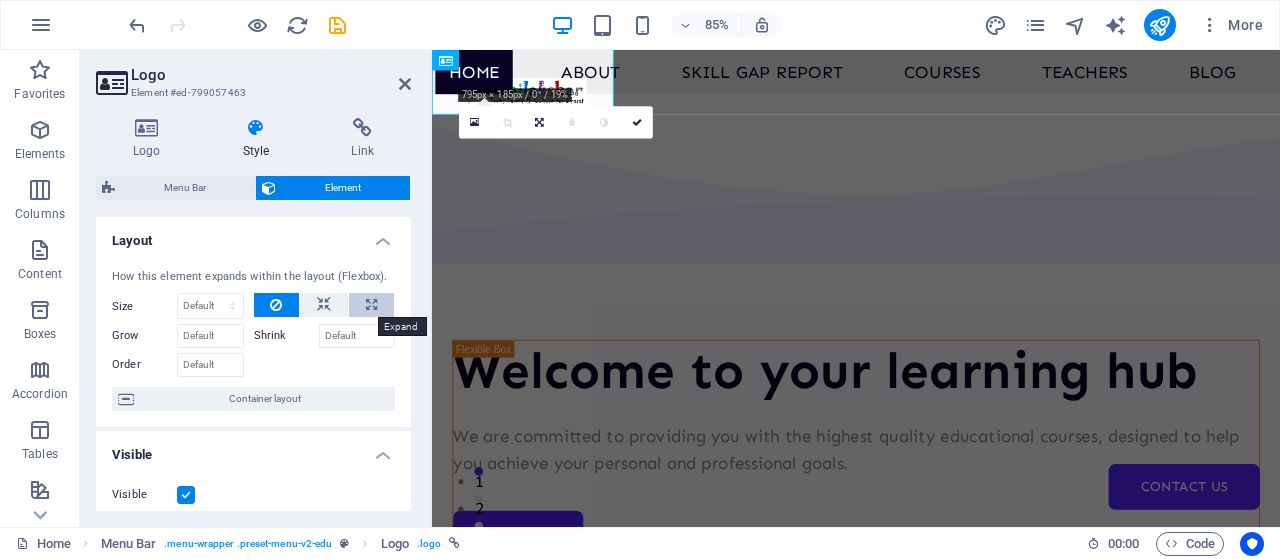 type on "100" 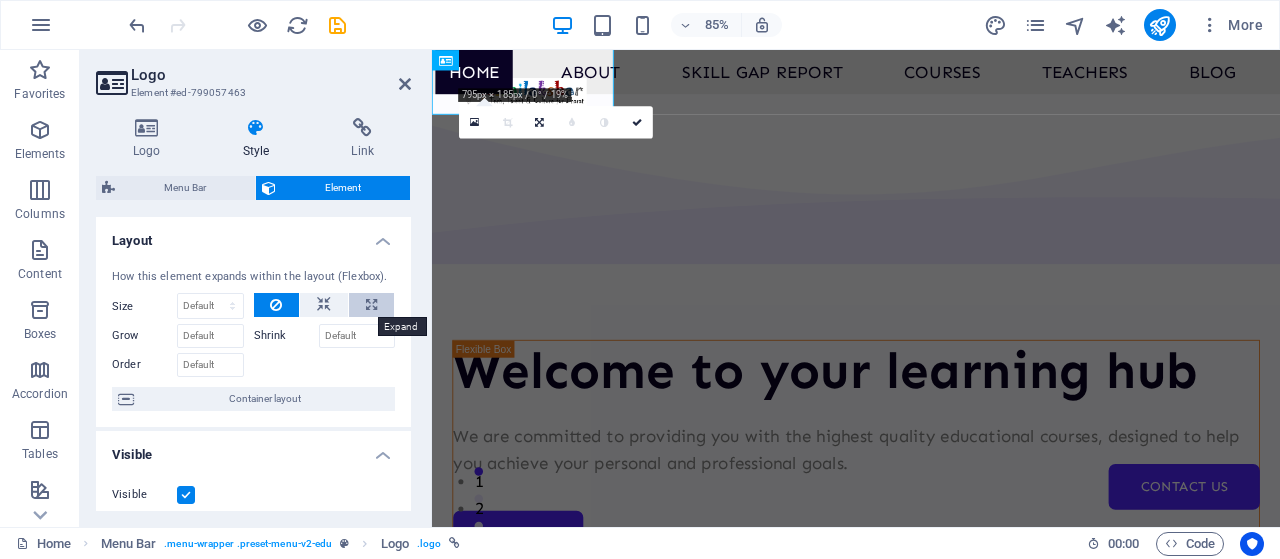 select on "%" 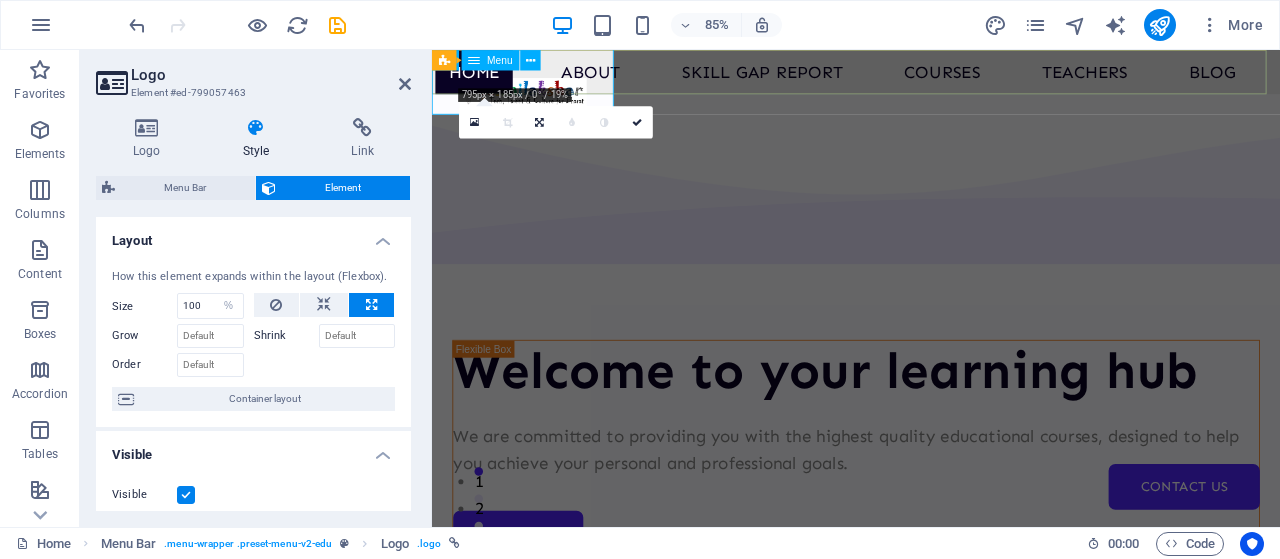 click on "Home About Skill Gap Report Courses Teachers Blog Contact Us" at bounding box center (931, 76) 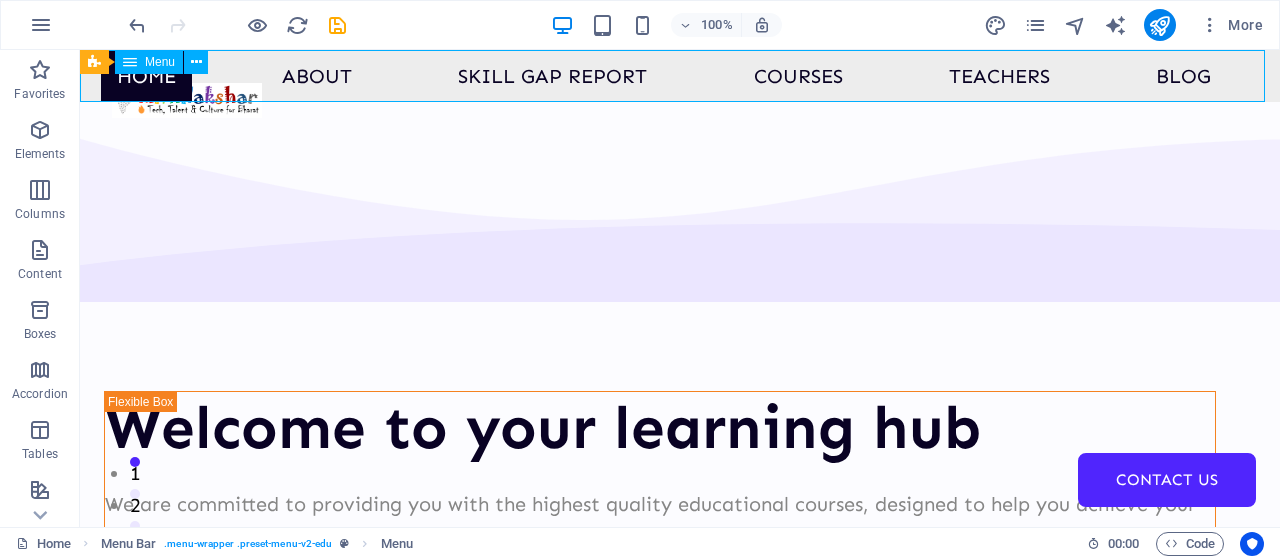 click on "Home About Skill Gap Report Courses Teachers Blog Contact Us" at bounding box center [680, 76] 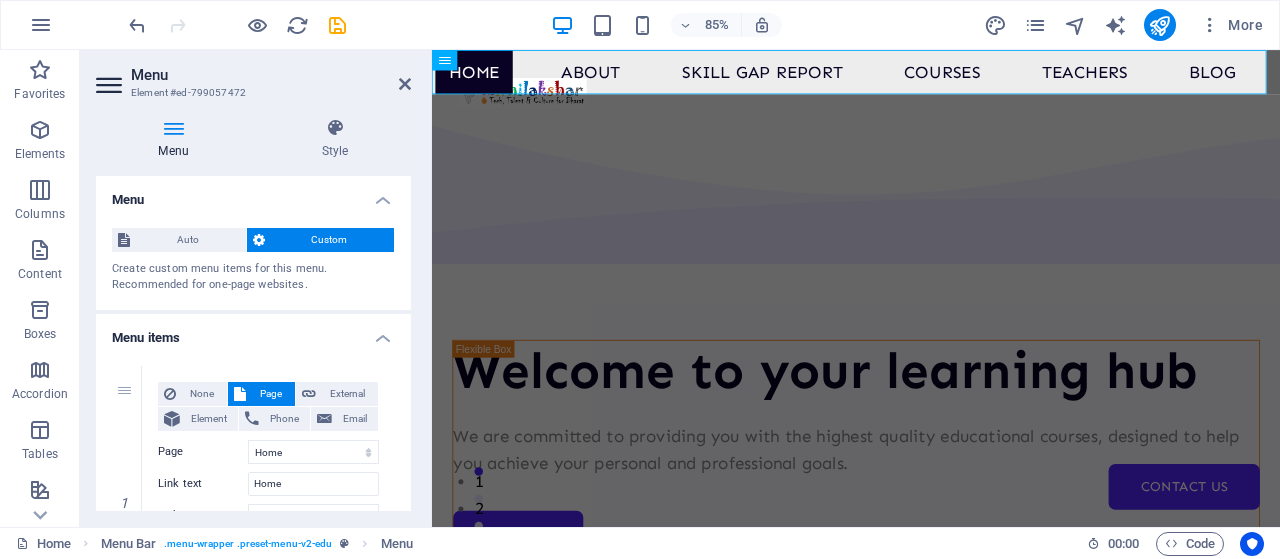 click at bounding box center (173, 128) 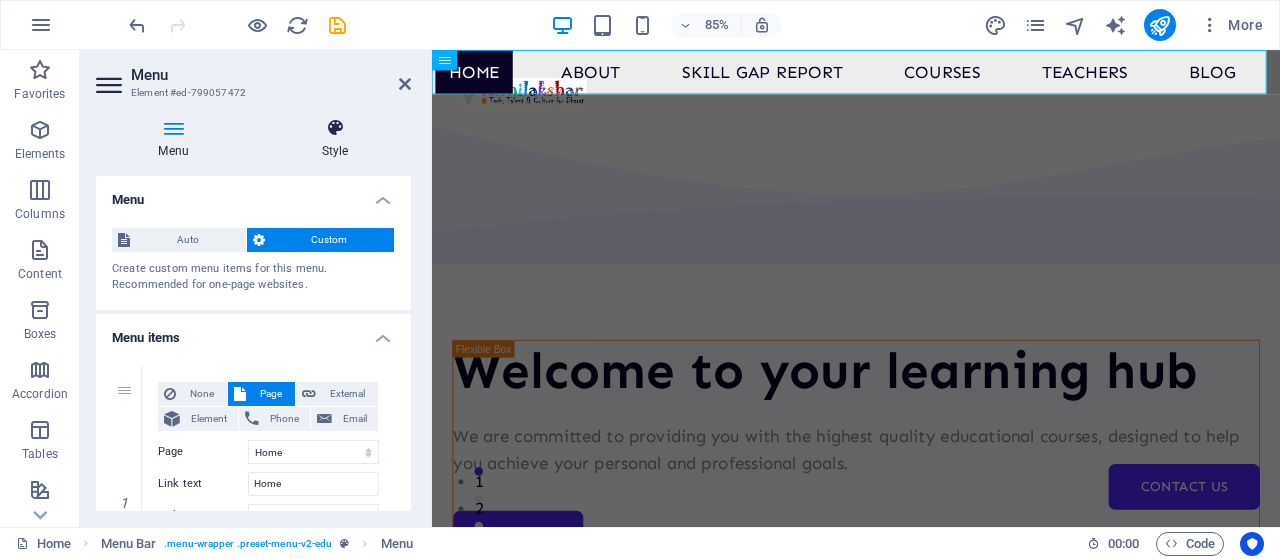click at bounding box center (335, 128) 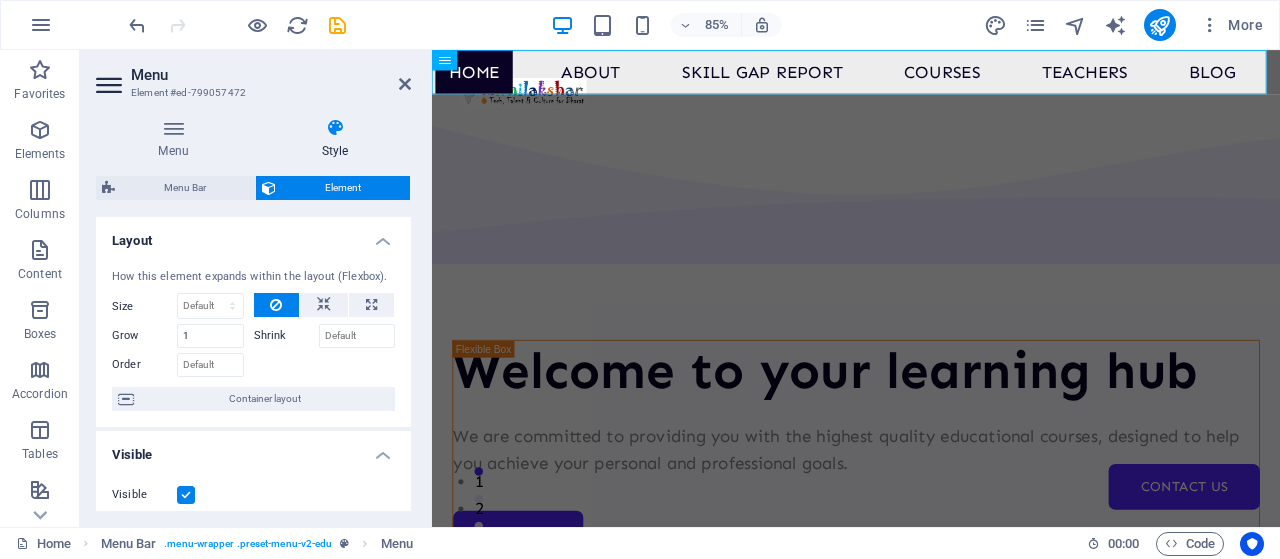 drag, startPoint x: 406, startPoint y: 255, endPoint x: 378, endPoint y: 351, distance: 100 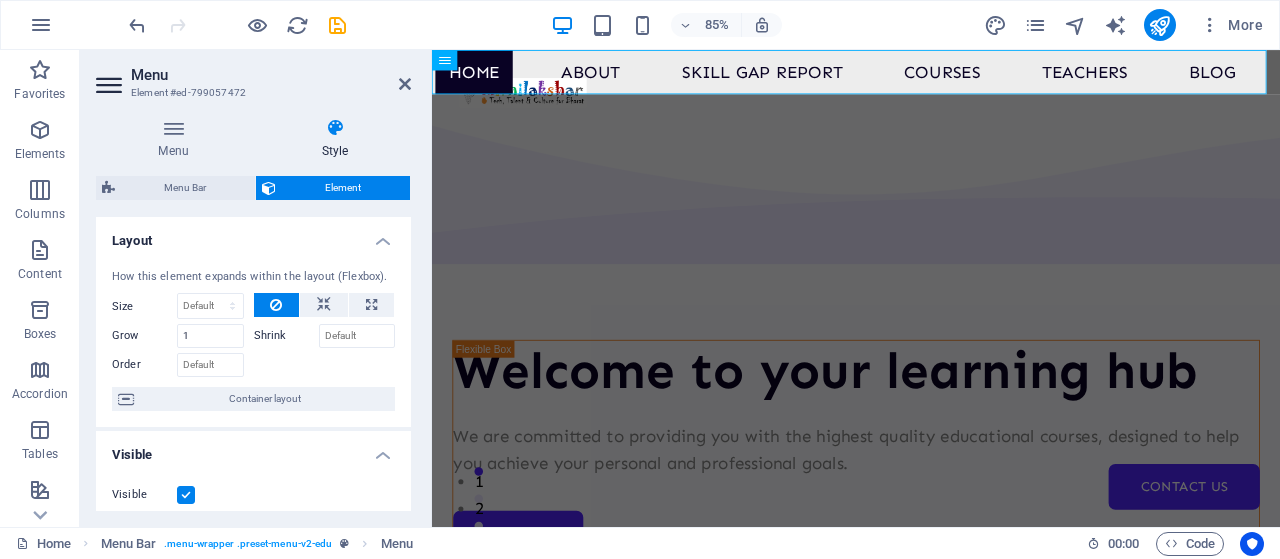 click on "How this element expands within the layout (Flexbox). Size Default auto px % 1/1 1/2 1/3 1/4 1/5 1/6 1/7 1/8 1/9 1/10 Grow 1 Shrink Order Container layout" at bounding box center (253, 340) 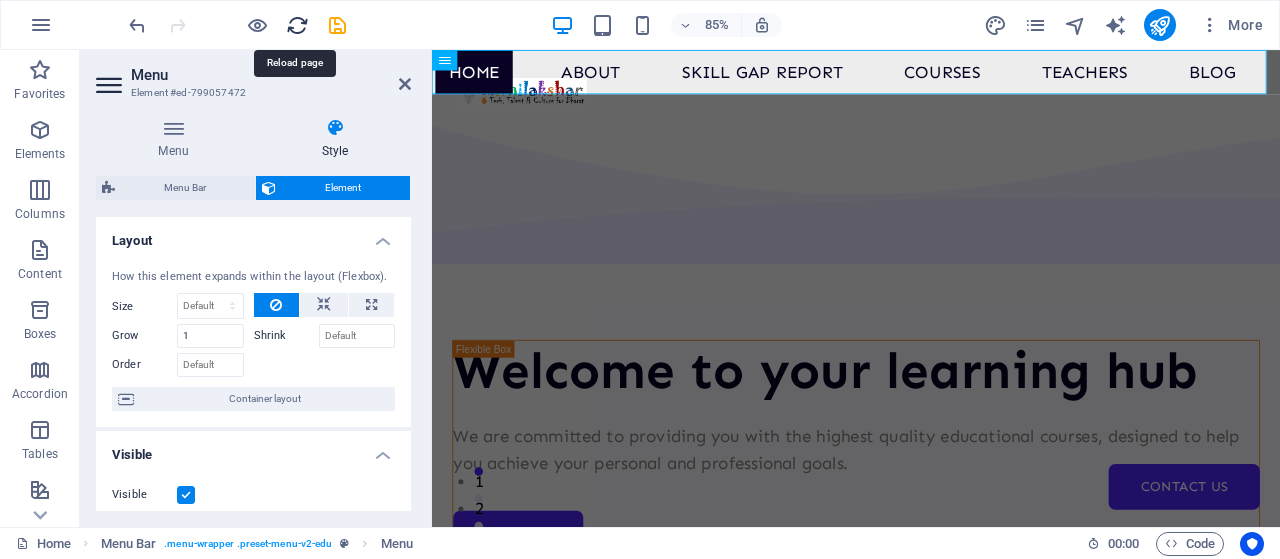 click at bounding box center (297, 25) 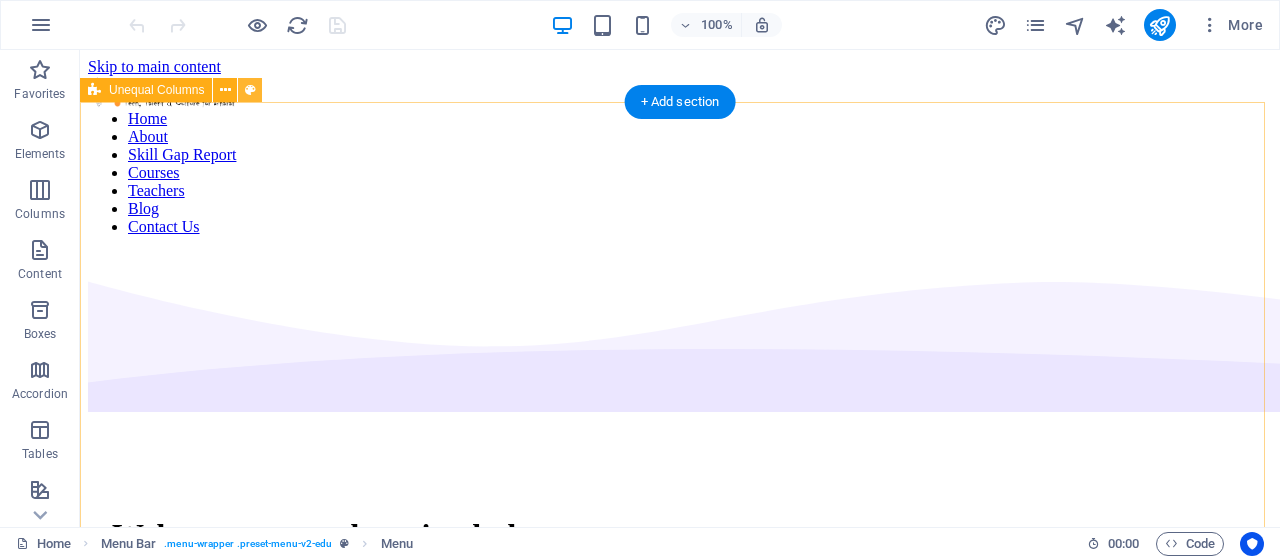 scroll, scrollTop: 0, scrollLeft: 0, axis: both 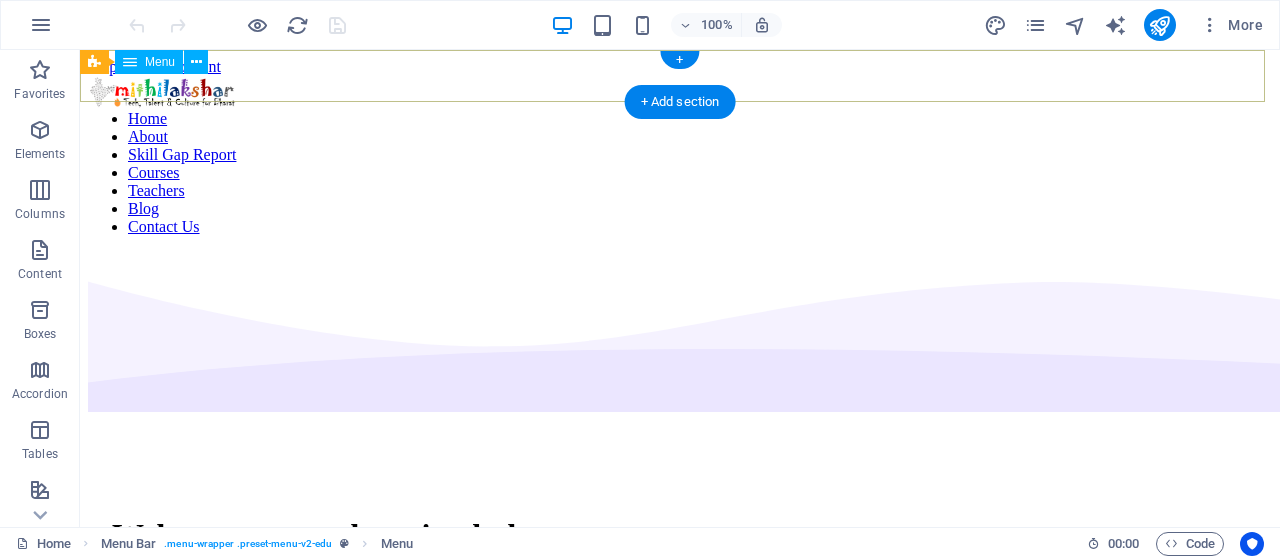 click on "Home About Skill Gap Report Courses Teachers Blog Contact Us" at bounding box center [680, 173] 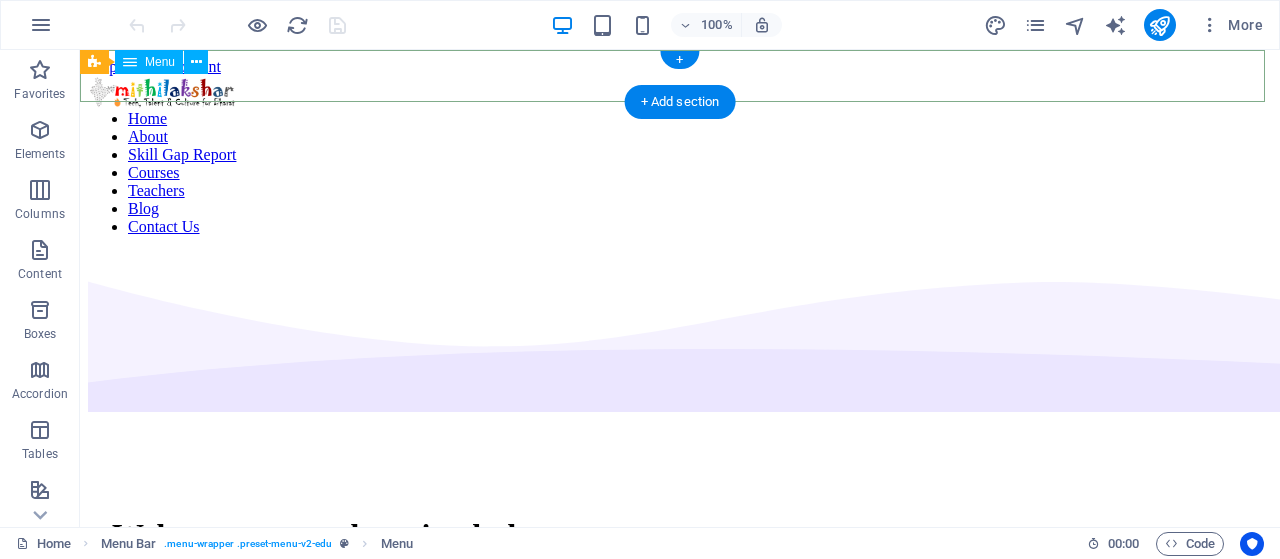 click on "Home About Skill Gap Report Courses Teachers Blog Contact Us" at bounding box center [680, 173] 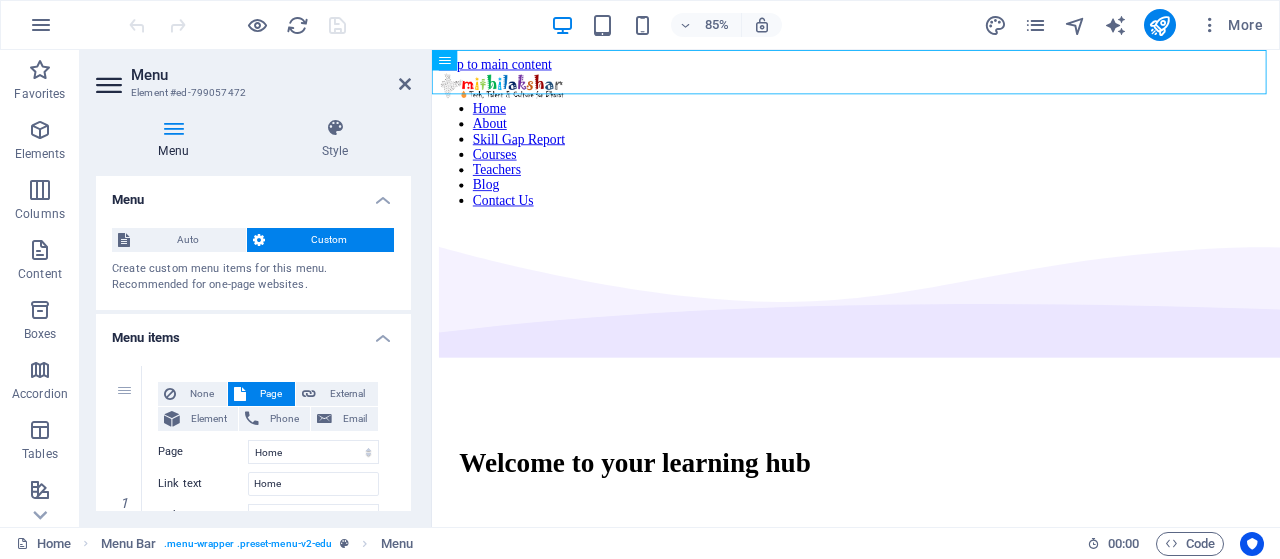 click on "Custom" at bounding box center (330, 240) 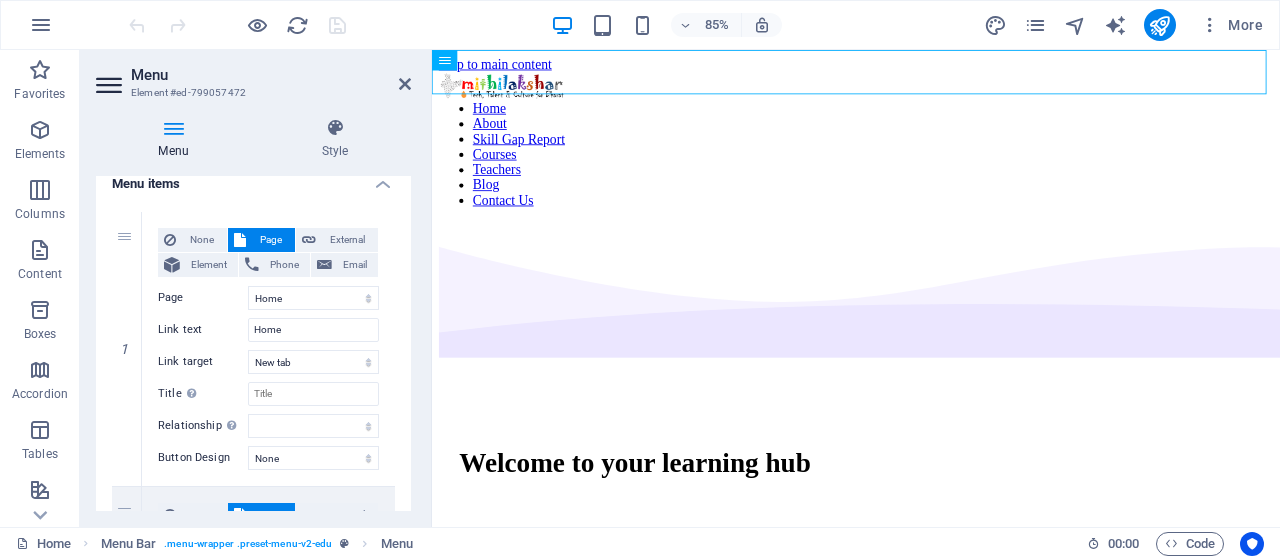 scroll, scrollTop: 0, scrollLeft: 0, axis: both 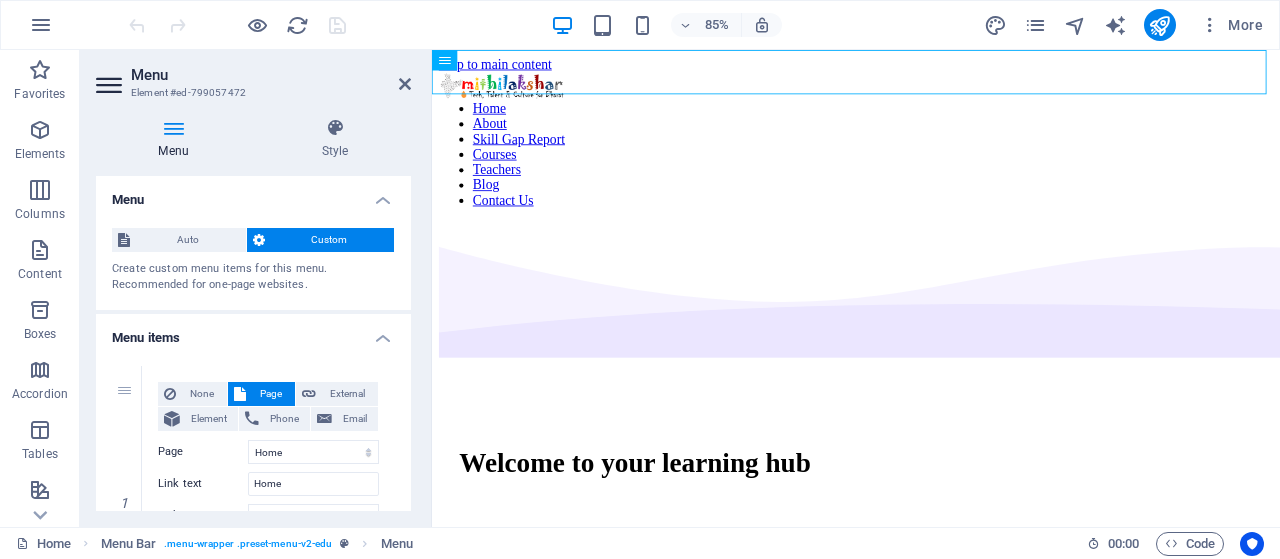 click at bounding box center [173, 128] 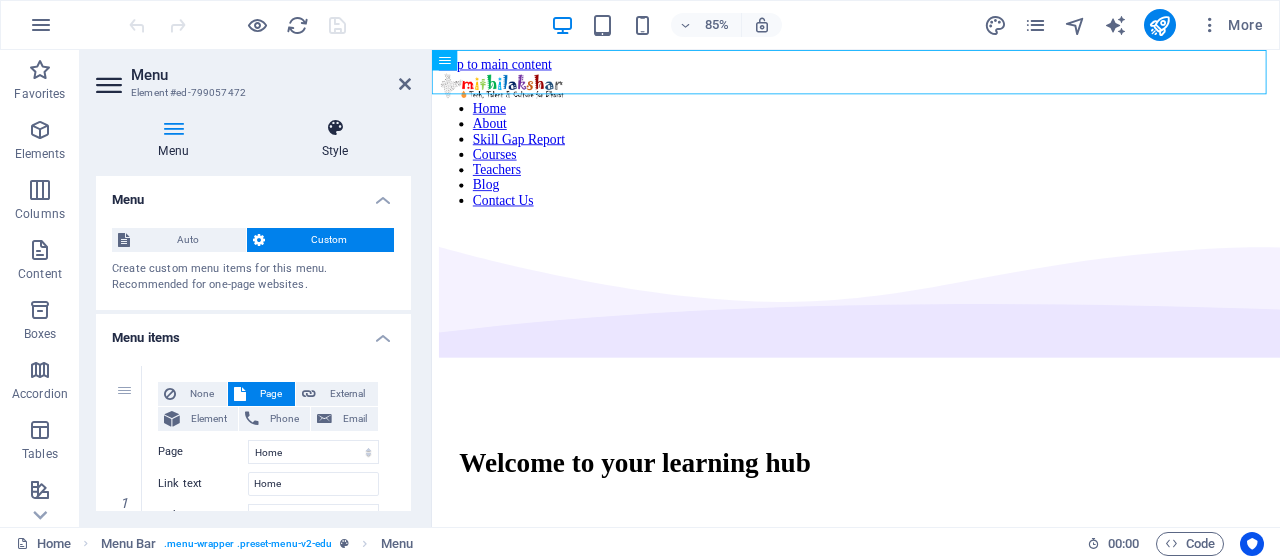 click at bounding box center (335, 128) 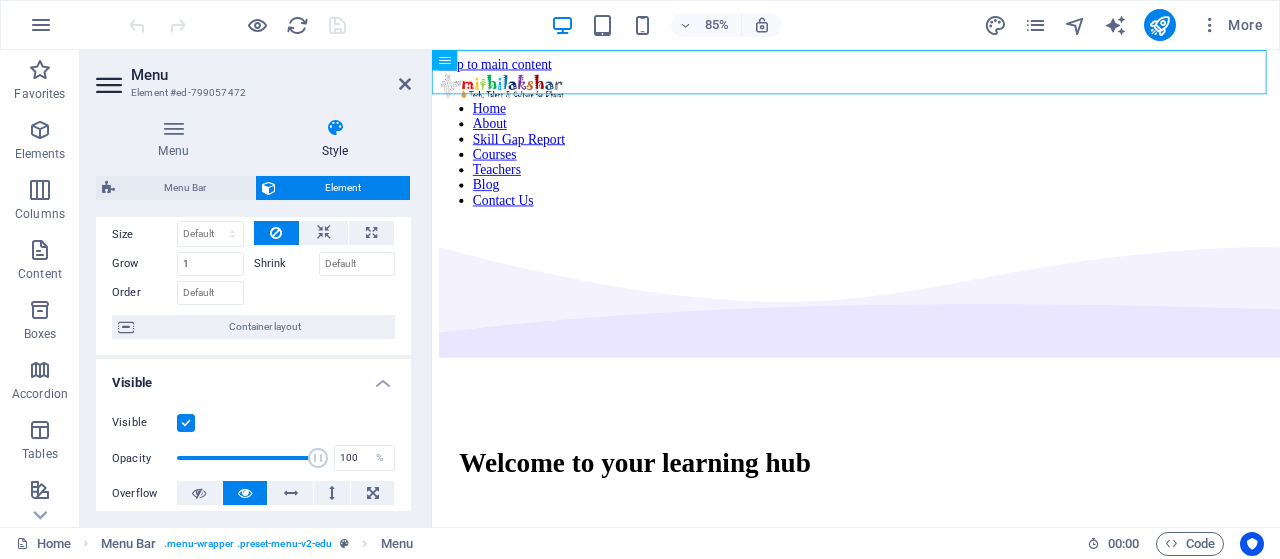 scroll, scrollTop: 86, scrollLeft: 0, axis: vertical 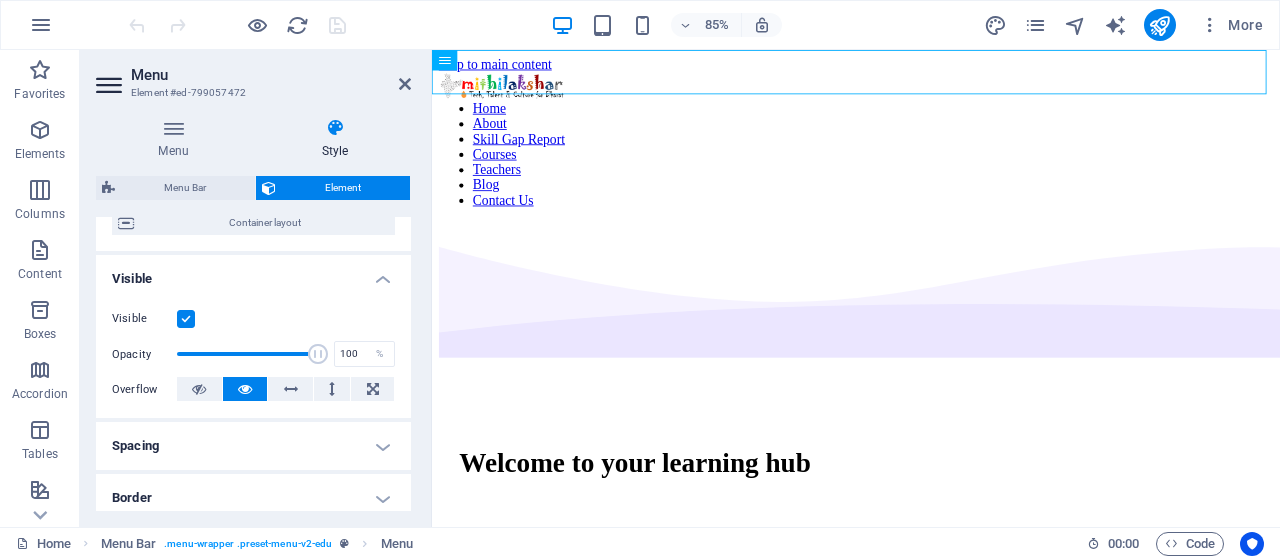 drag, startPoint x: 386, startPoint y: 311, endPoint x: 366, endPoint y: 375, distance: 67.052216 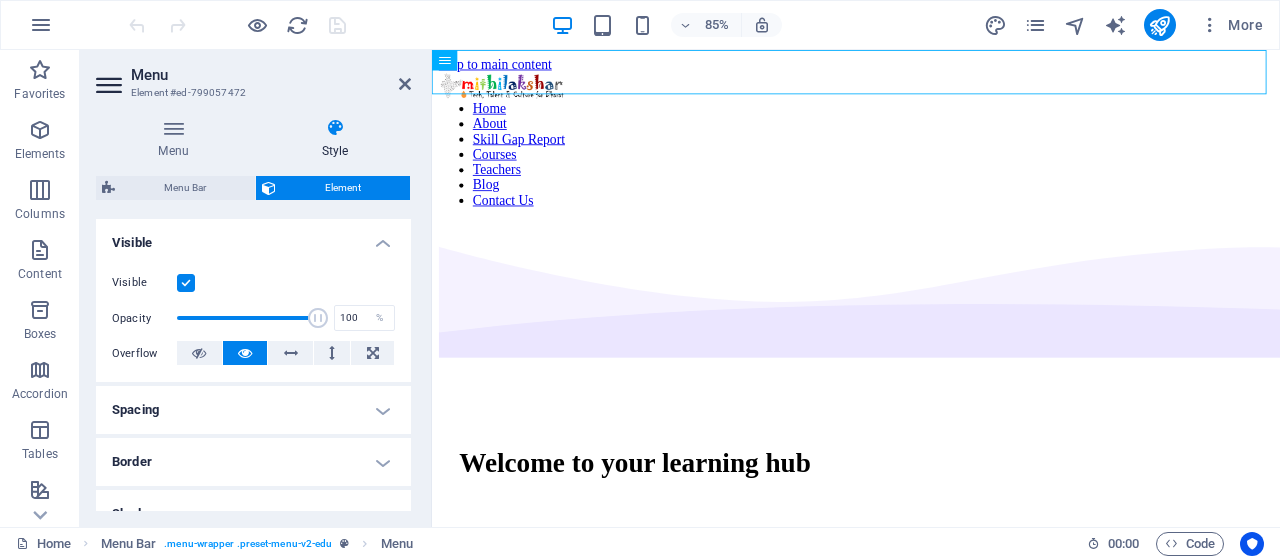 scroll, scrollTop: 0, scrollLeft: 0, axis: both 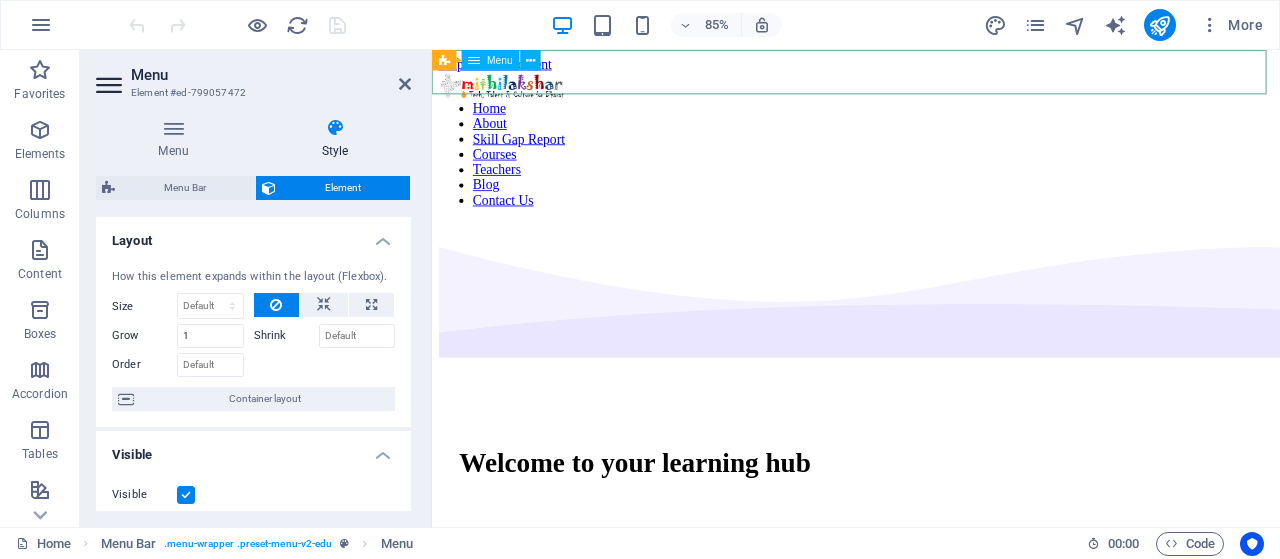 click on "Home About Skill Gap Report Courses Teachers Blog Contact Us" at bounding box center [931, 173] 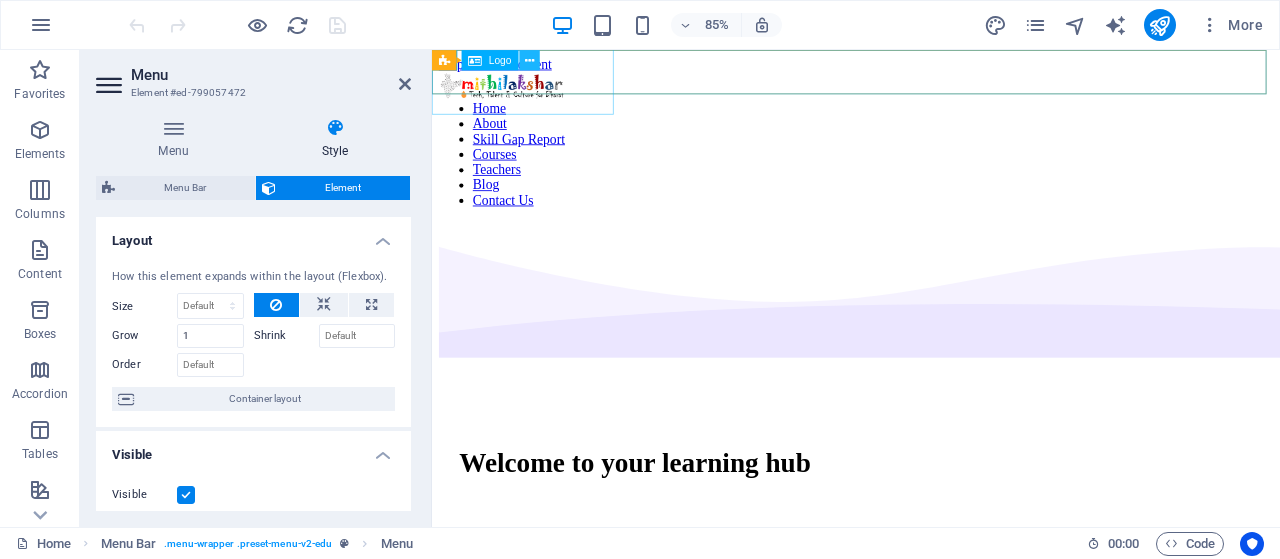 click at bounding box center [529, 60] 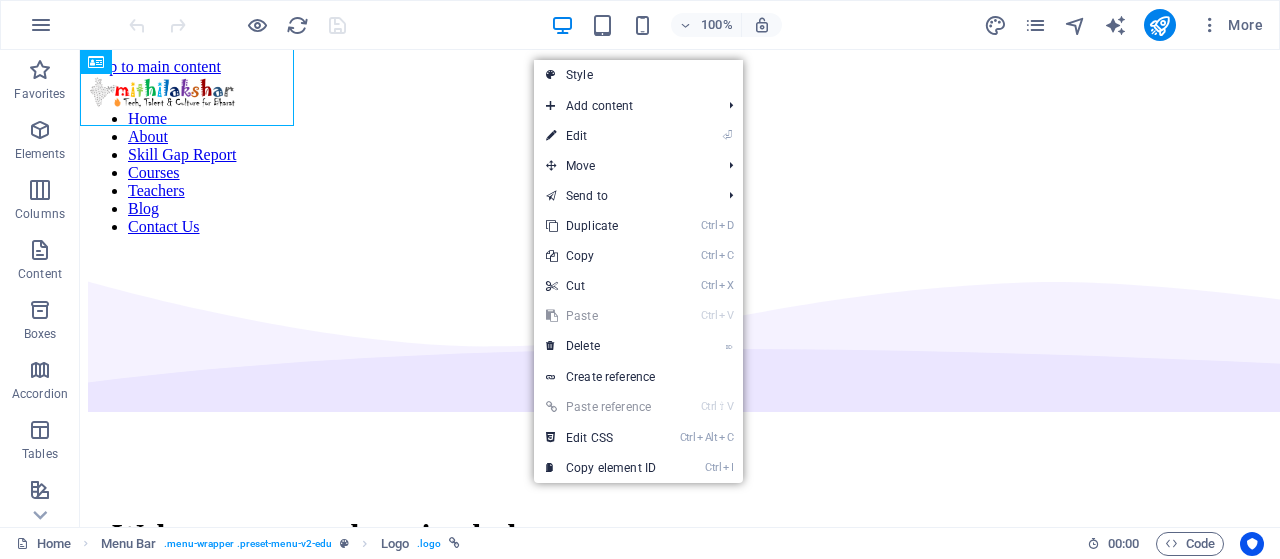 click on "100% More" at bounding box center [698, 25] 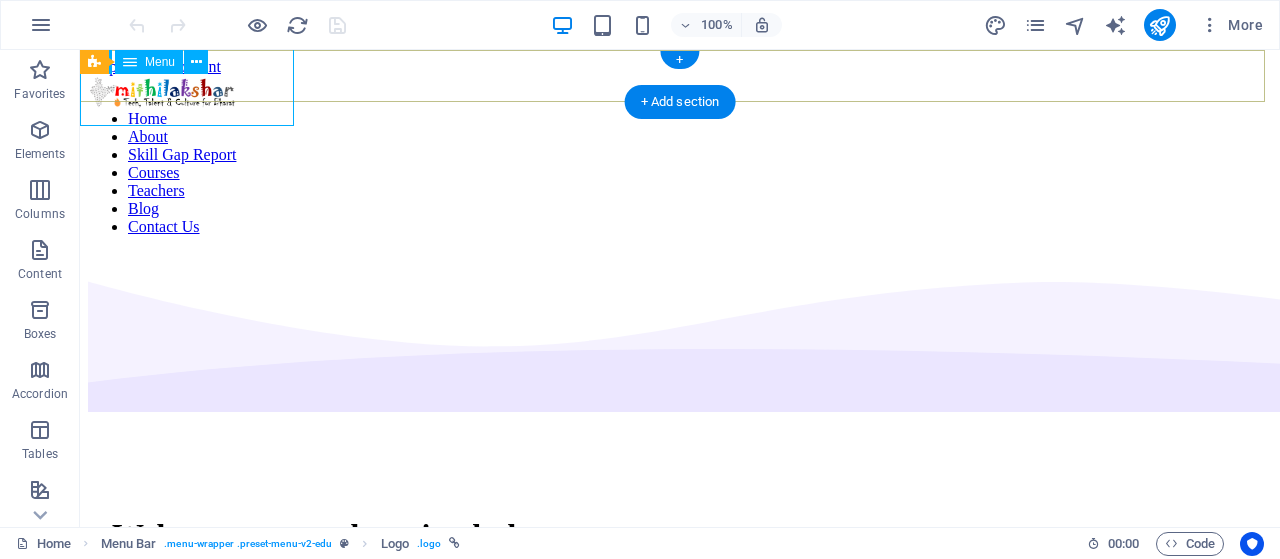 click on "Home About Skill Gap Report Courses Teachers Blog Contact Us" at bounding box center (680, 173) 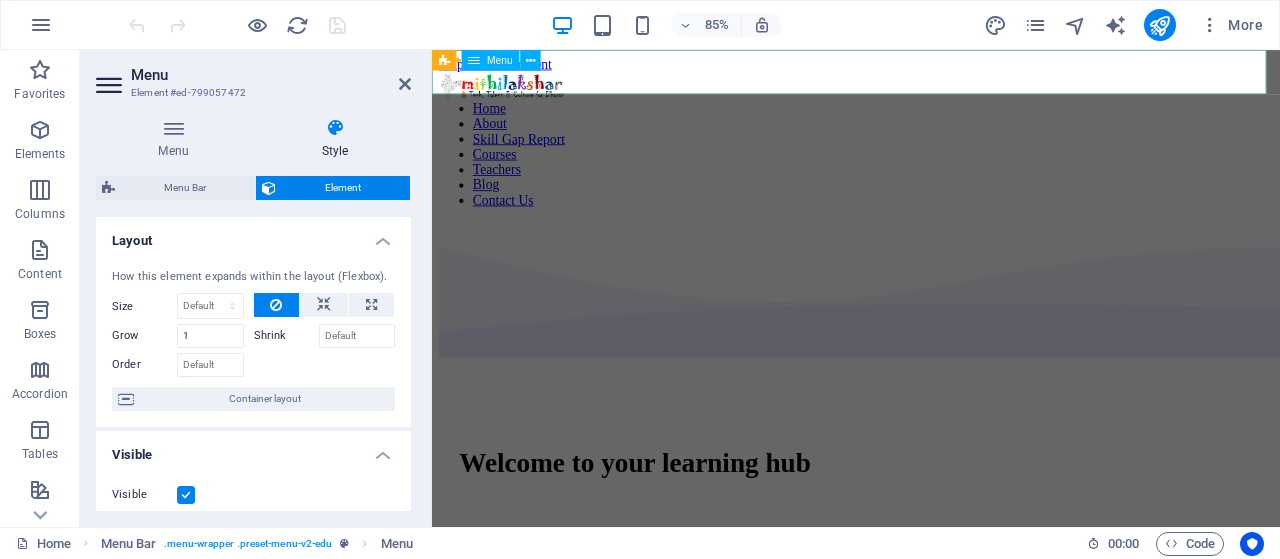 click on "Home About Skill Gap Report Courses Teachers Blog Contact Us" at bounding box center (931, 173) 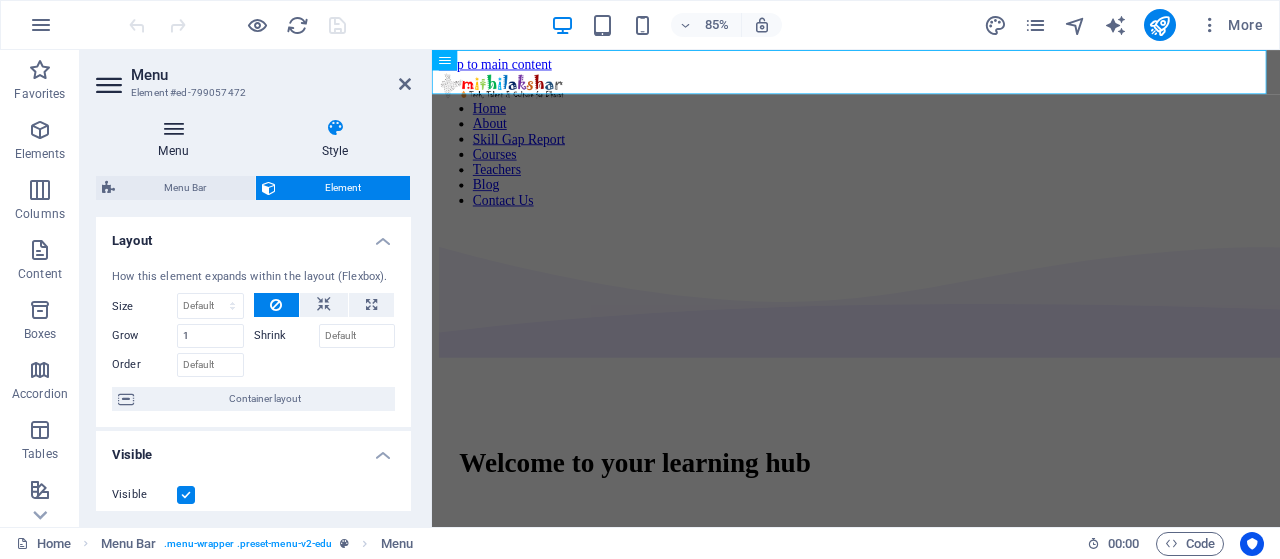 click at bounding box center [173, 128] 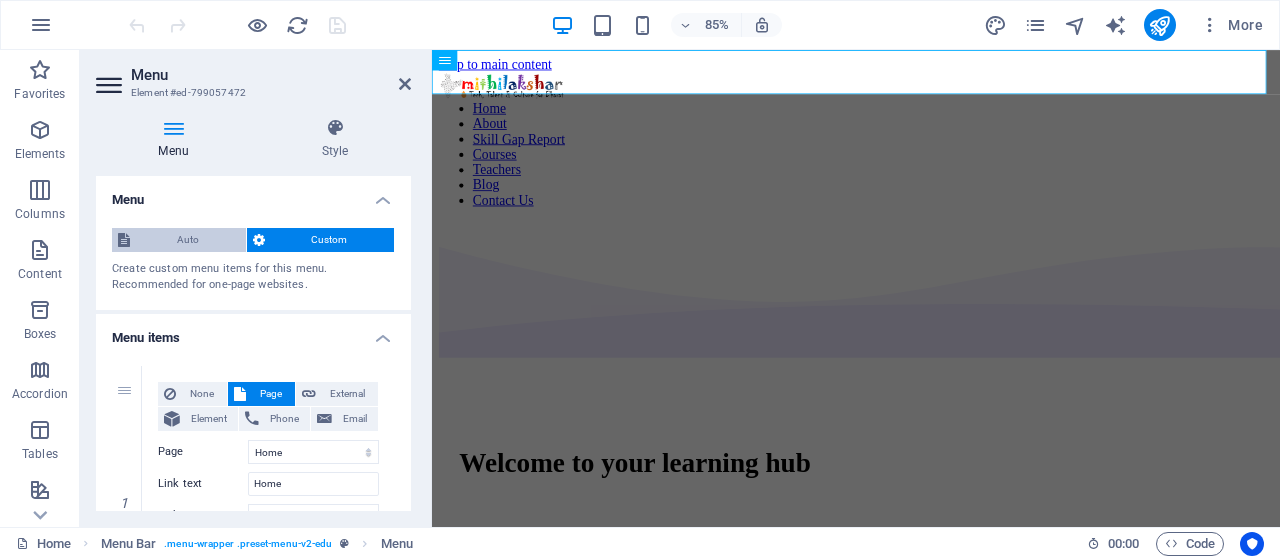 click on "Auto" at bounding box center (188, 240) 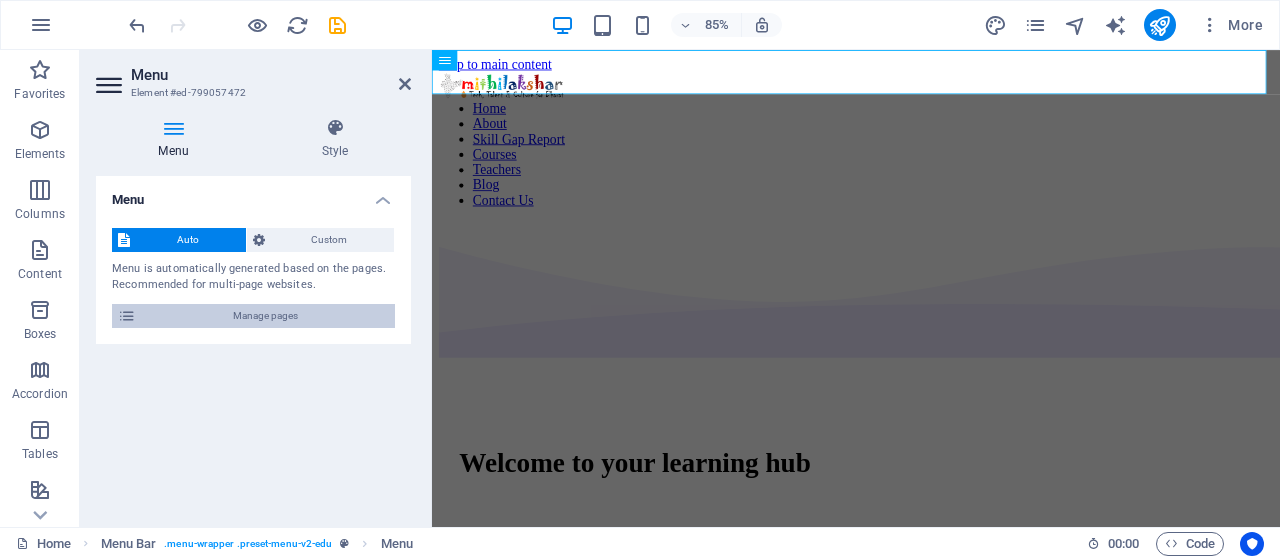 click at bounding box center [127, 316] 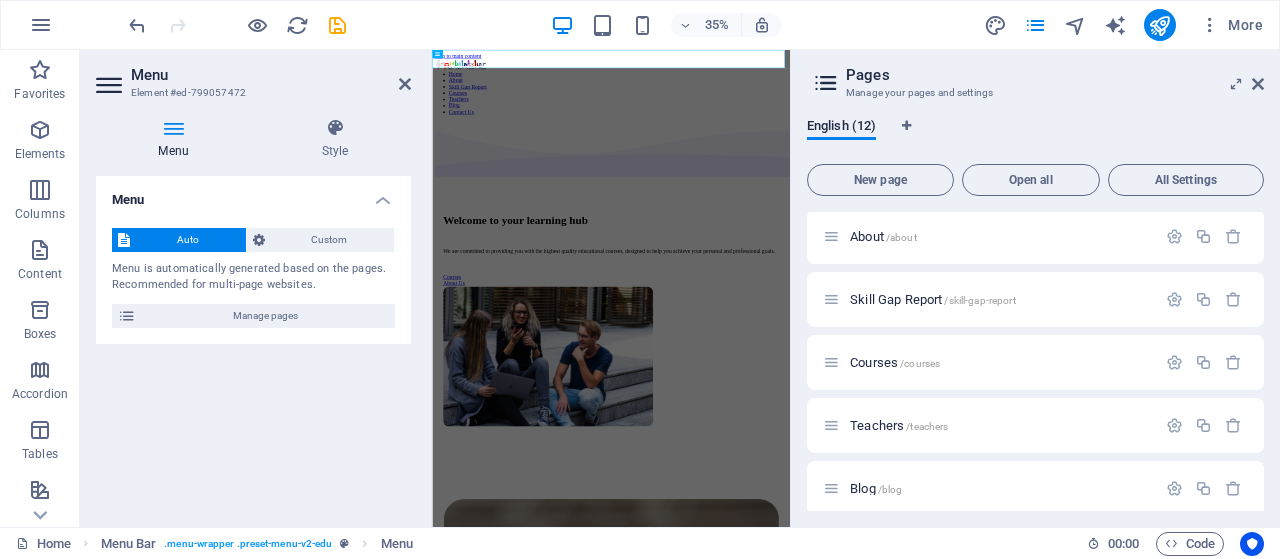 scroll, scrollTop: 67, scrollLeft: 0, axis: vertical 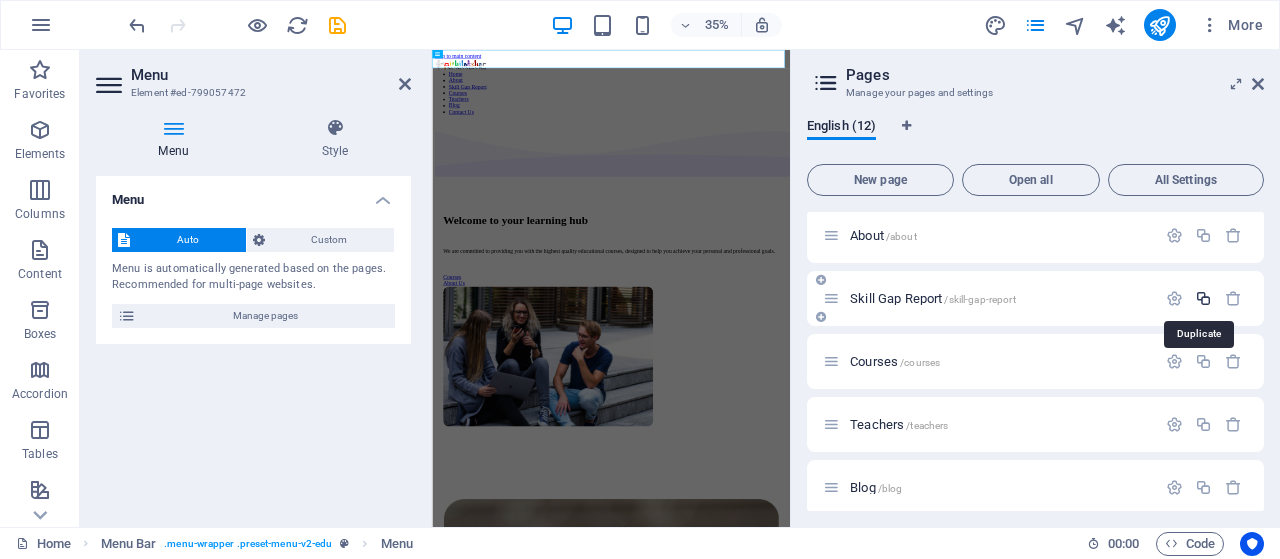 click at bounding box center (1203, 298) 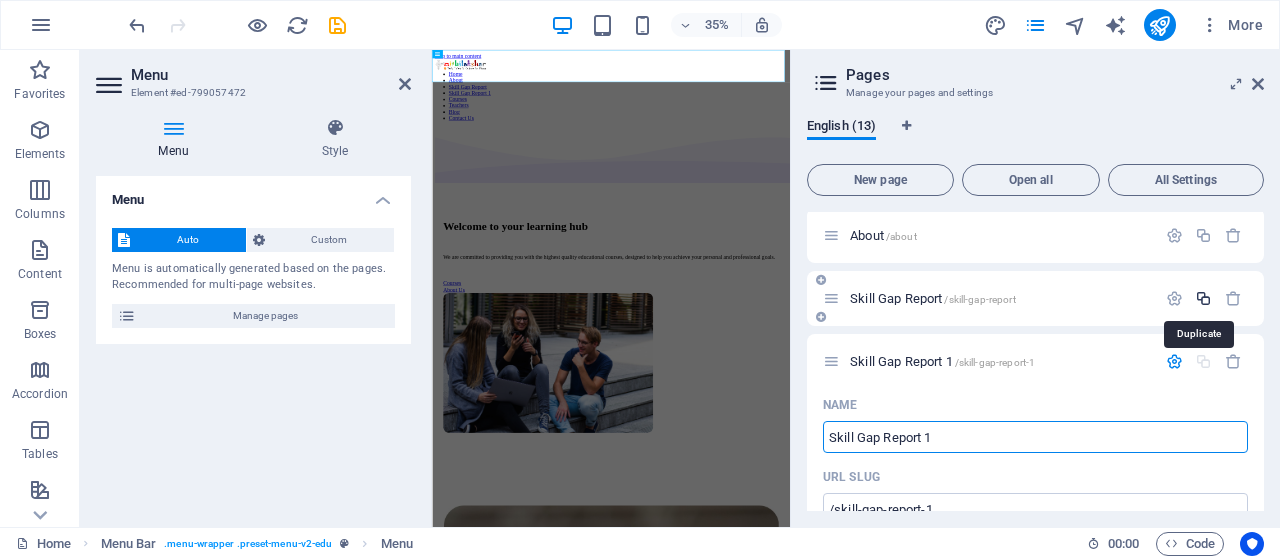 click at bounding box center [1203, 298] 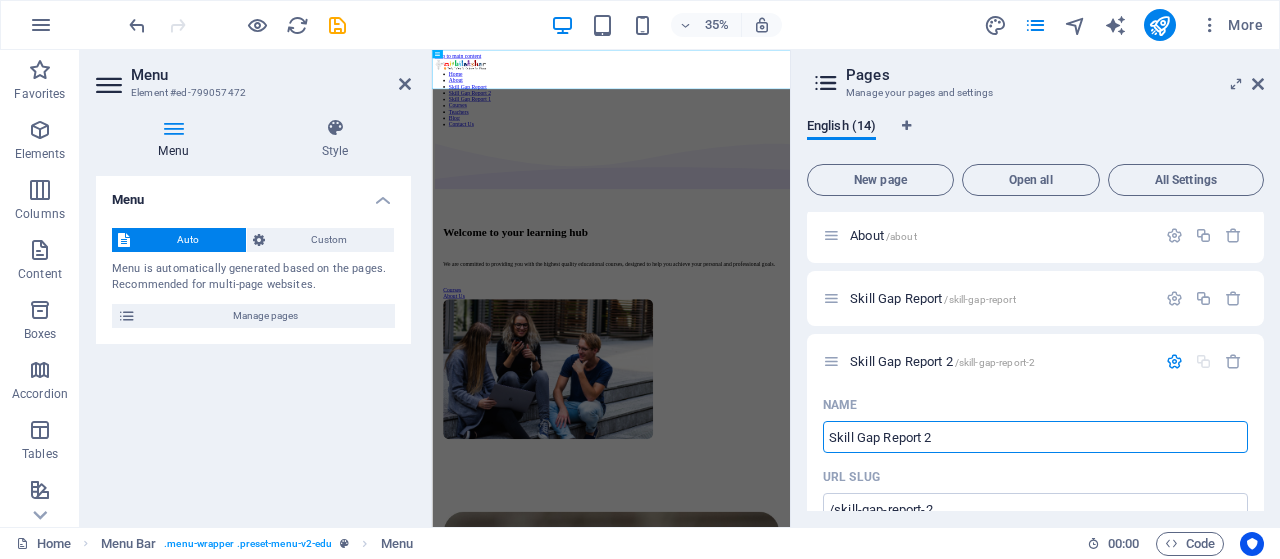 click on "Home / About /about Skill Gap Report /skill-gap-report Skill Gap Report 2 /skill-gap-report-2 Name Skill Gap Report 2 ​ URL SLUG /skill-gap-report-2 ​ SEO Title AI Skill Gap Report 2 ​ [NUMBER] / [NUMBER] Px SEO Description AI Explore India's real-time skill gap insights across regions. Our interactive report highlights gaps in AI readiness, digital literacy, and future employability to drive policy and action. ​ [NUMBER] / [NUMBER] Px SEO Keywords AI India skill gap map, skill report [YEAR], digital divide India, AI readiness, regional skill disparity, Bharat skilling strategy ​ Settings Menu Noindex Preview Mobile Desktop www.example.com skill-gap-report-2 Skill Gap Report 2 - mithilakshar.org Explore India's real-time skill gap insights across regions. Our interactive report highlights gaps in AI readiness, digital literacy, and future employability to drive policy and action. Meta tags ​ Preview Image (Open Graph) Drag files here, click to choose files or select files from Files or our free stock photos & videos" at bounding box center (1035, 1435) 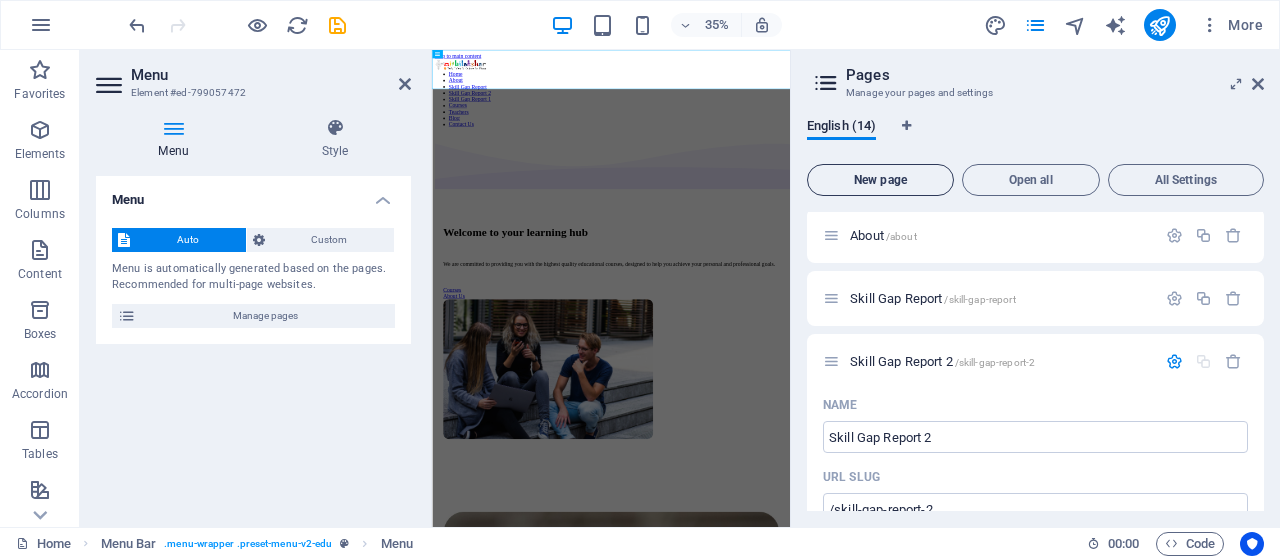 click on "New page" at bounding box center [880, 180] 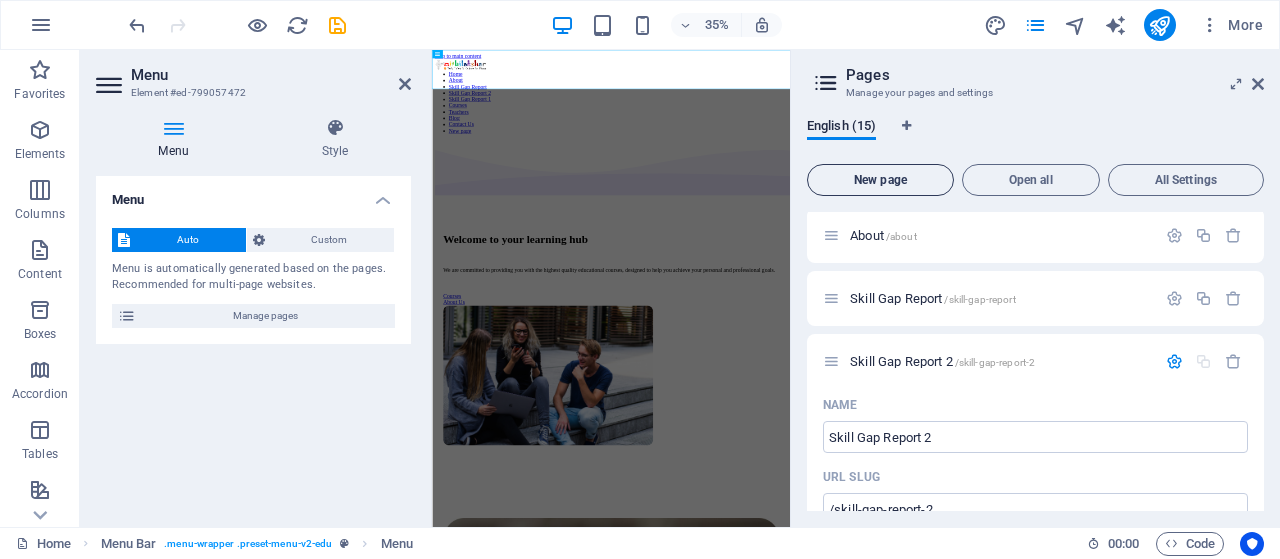 scroll, scrollTop: 2540, scrollLeft: 0, axis: vertical 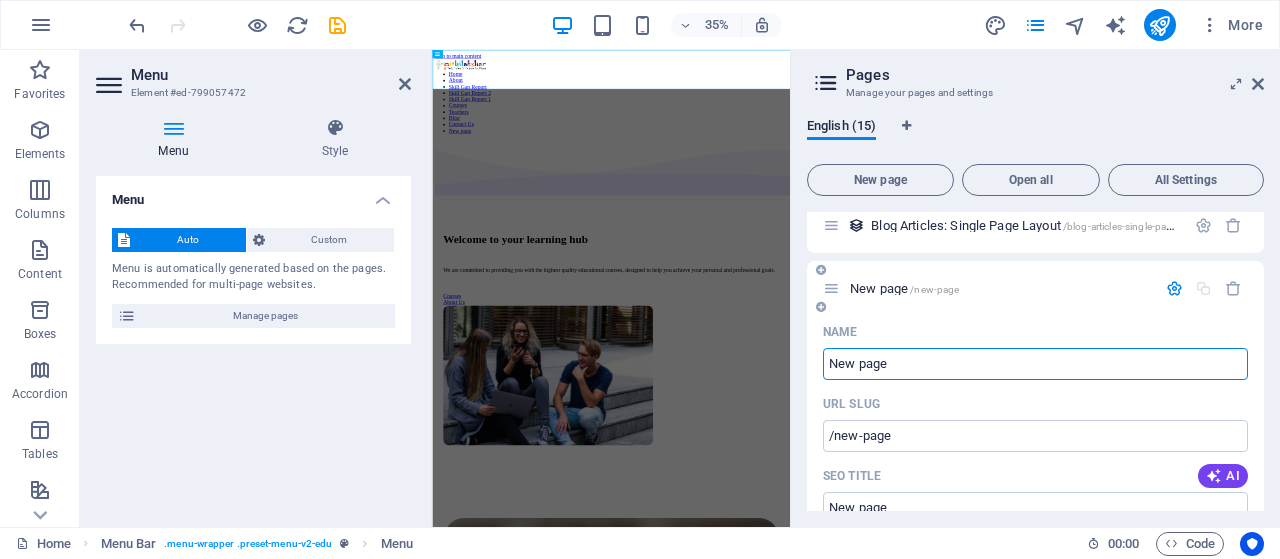 click on "Name" at bounding box center [1035, 332] 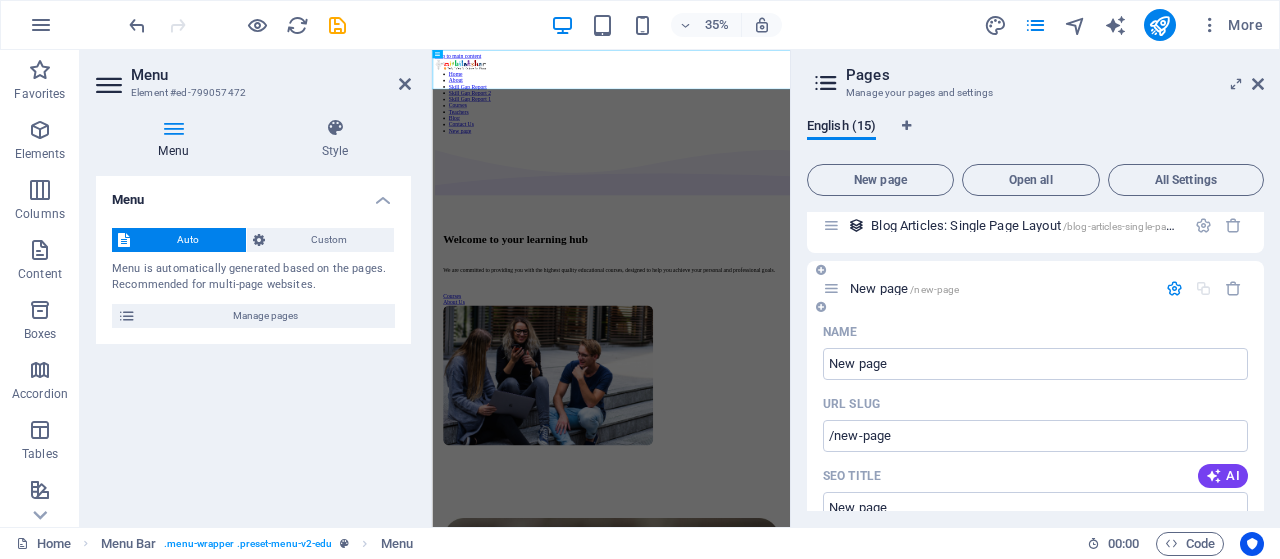 click on "Name New page ​ URL SLUG /new-page ​ SEO Title AI ​ 91 / 580 Px SEO Description AI ​ 0 / 990 Px SEO Keywords AI ​ Settings Menu Noindex Preview Mobile Desktop www.example.com new-page Meta tags ​ Preview Image (Open Graph) Drag files here, click to choose files or select files from Files or our free stock photos & videos More Settings" at bounding box center (1035, 664) 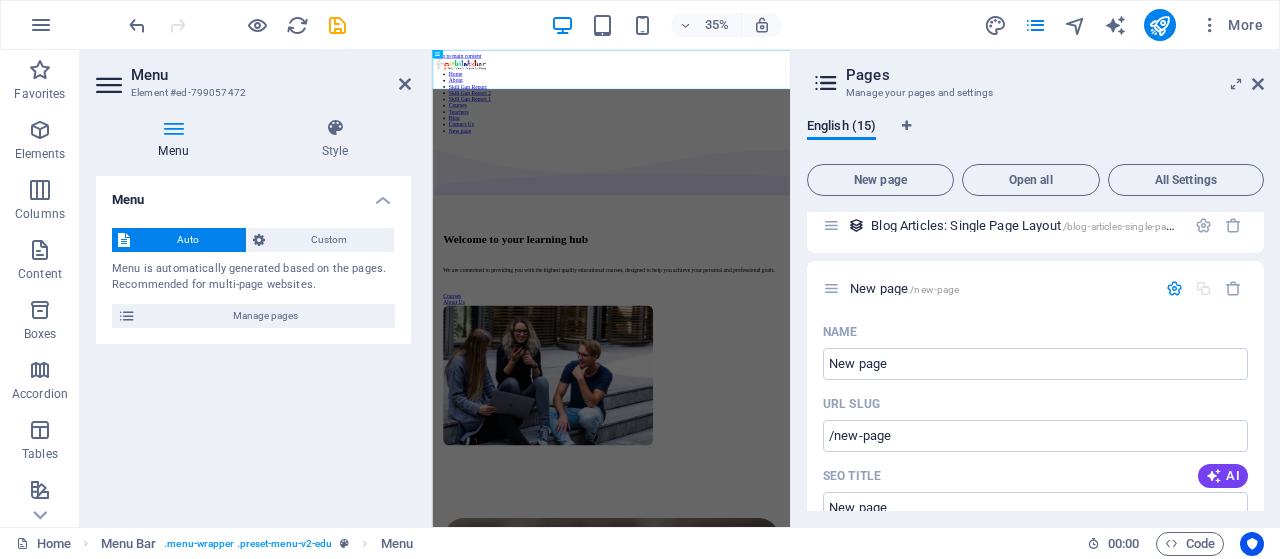 drag, startPoint x: 1259, startPoint y: 454, endPoint x: 1262, endPoint y: 422, distance: 32.140316 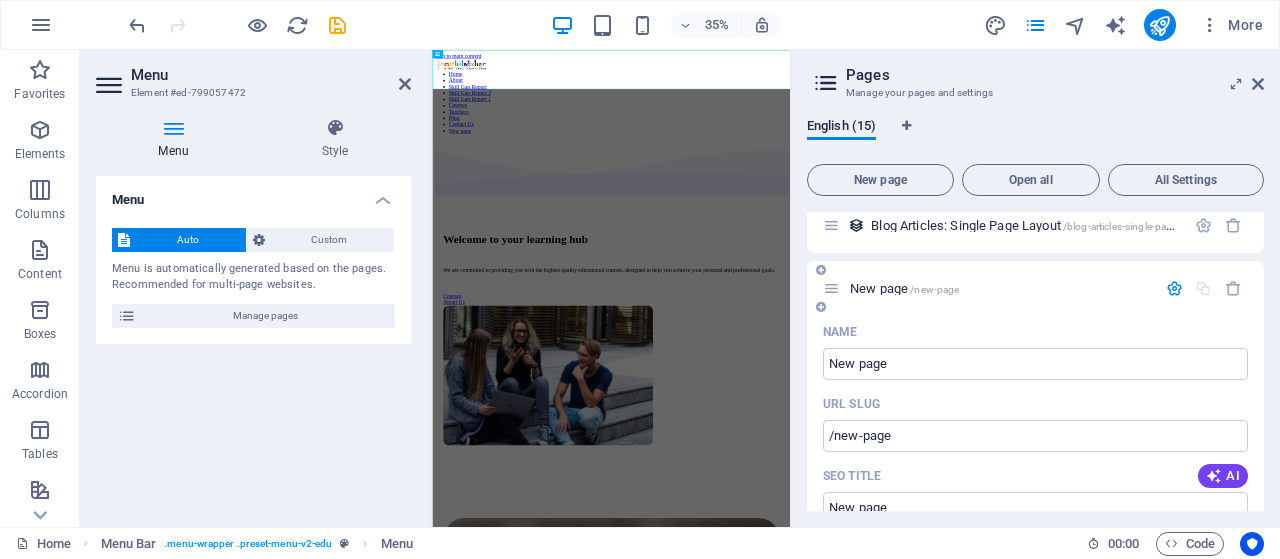 click on "Name New page ​ URL SLUG /new-page ​ SEO Title AI ​ 91 / 580 Px SEO Description AI ​ 0 / 990 Px SEO Keywords AI ​ Settings Menu Noindex Preview Mobile Desktop www.example.com new-page Meta tags ​ Preview Image (Open Graph) Drag files here, click to choose files or select files from Files or our free stock photos & videos More Settings" at bounding box center (1035, 664) 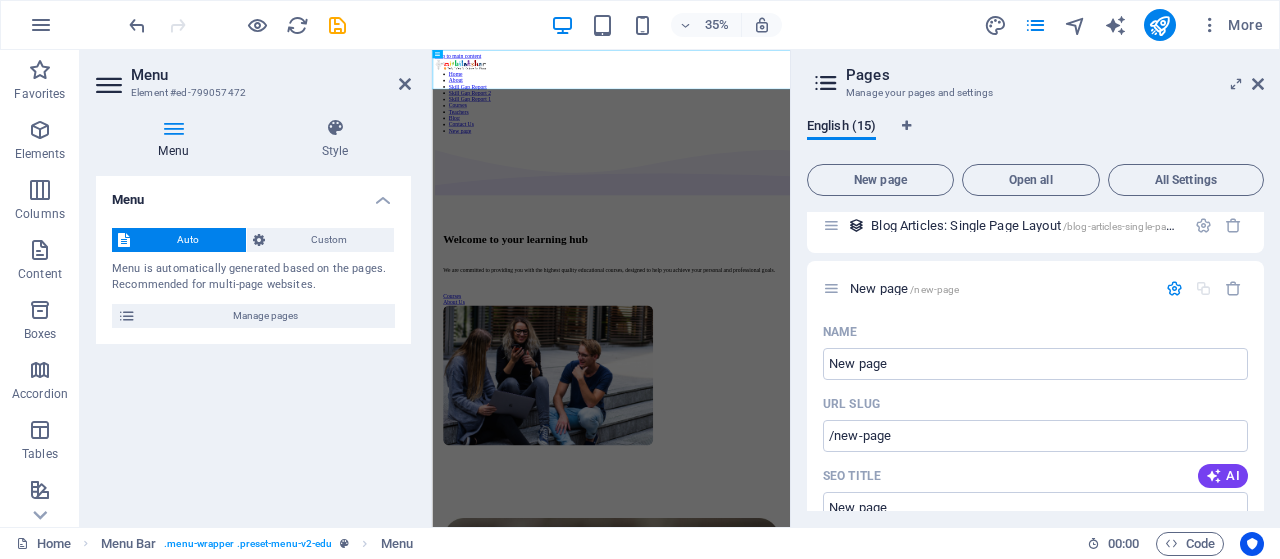 click on "Home / About /about Skill Gap Report /skill-gap-report Skill Gap Report 2 /skill-gap-report-2 Name Skill Gap Report 2 ​ URL SLUG /skill-gap-report-2 ​ SEO Title AI Skill Gap Report 2 ​ [NUMBER] / [NUMBER] Px SEO Description AI Explore India's real-time skill gap insights across regions. Our interactive report highlights gaps in AI readiness, digital literacy, and future employability to drive policy and action. ​ [NUMBER] / [NUMBER] Px SEO Keywords AI India skill gap map, skill report [YEAR], digital divide India, AI readiness, regional skill disparity, Bharat skilling strategy ​ Settings Menu Noindex Preview Mobile Desktop www.example.com skill-gap-report-2 Skill Gap Report 2 - mithilakshar.org Explore India's real-time skill gap insights across regions. Our interactive report highlights gaps in AI readiness, digital literacy, and future employability to drive policy and action. Meta tags ​ Preview Image (Open Graph) Drag files here, click to choose files or select files from Files or our free stock photos & videos" at bounding box center [1035, 361] 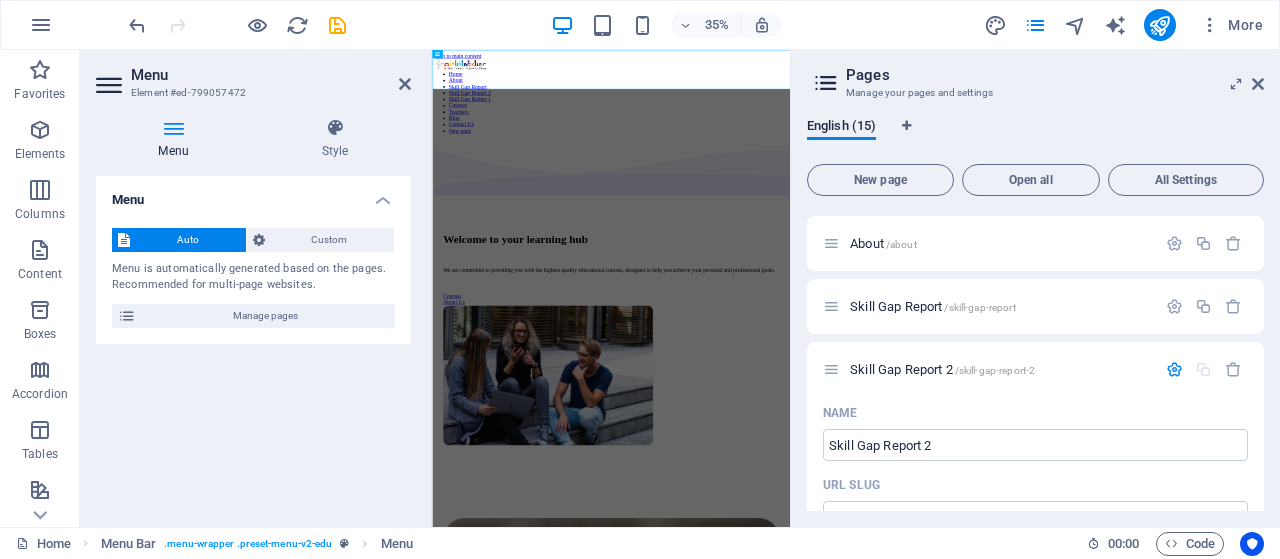scroll, scrollTop: 44, scrollLeft: 0, axis: vertical 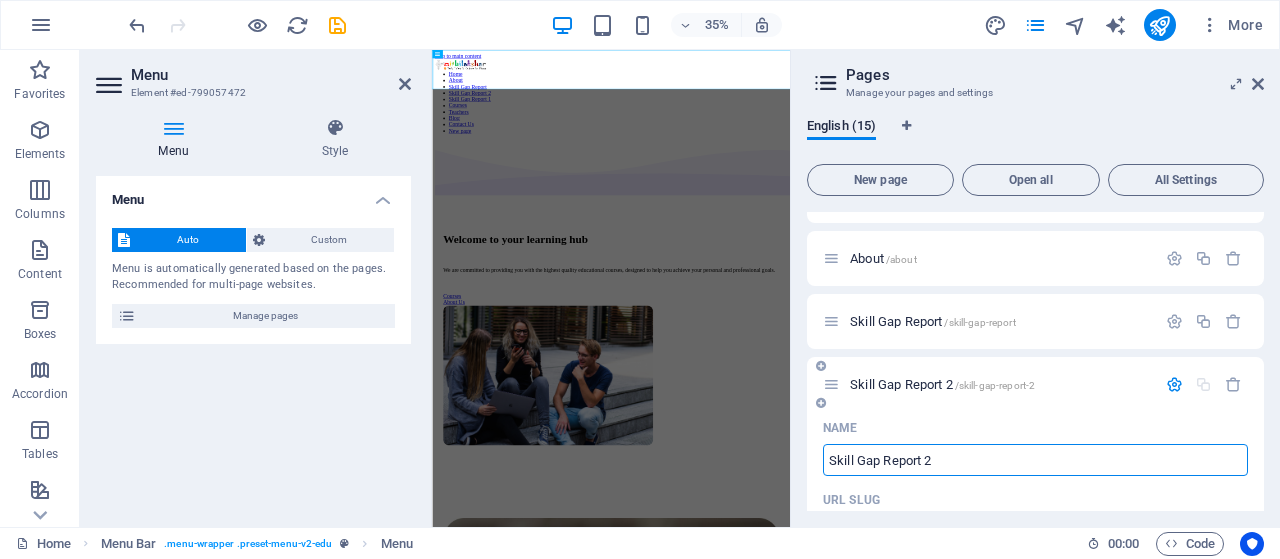paste on "AI Learning Lab" 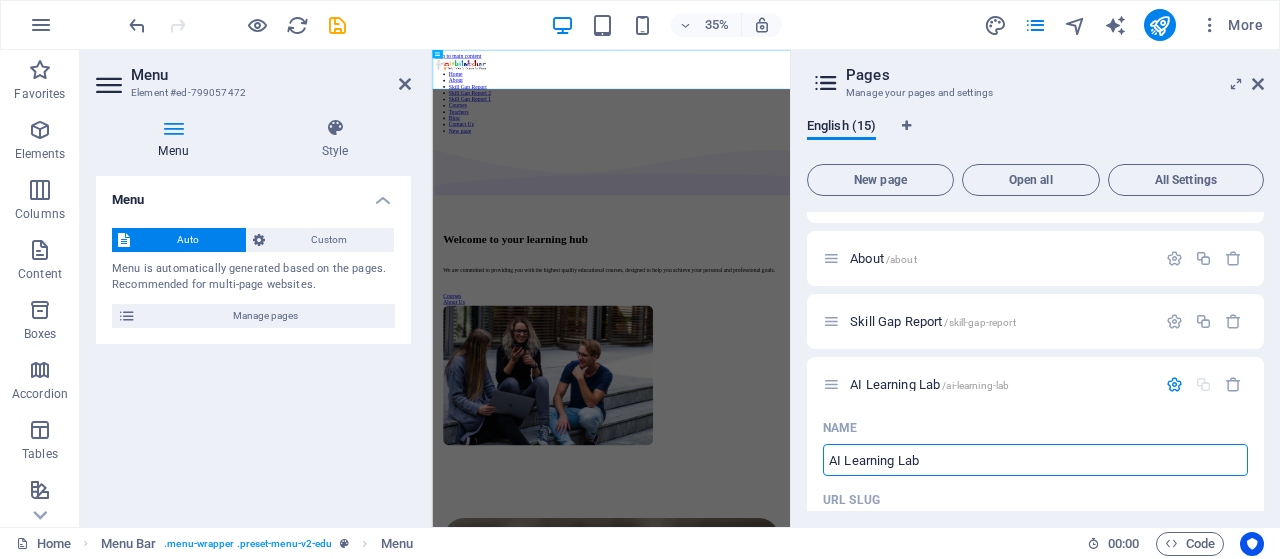 type on "AI Learning Lab" 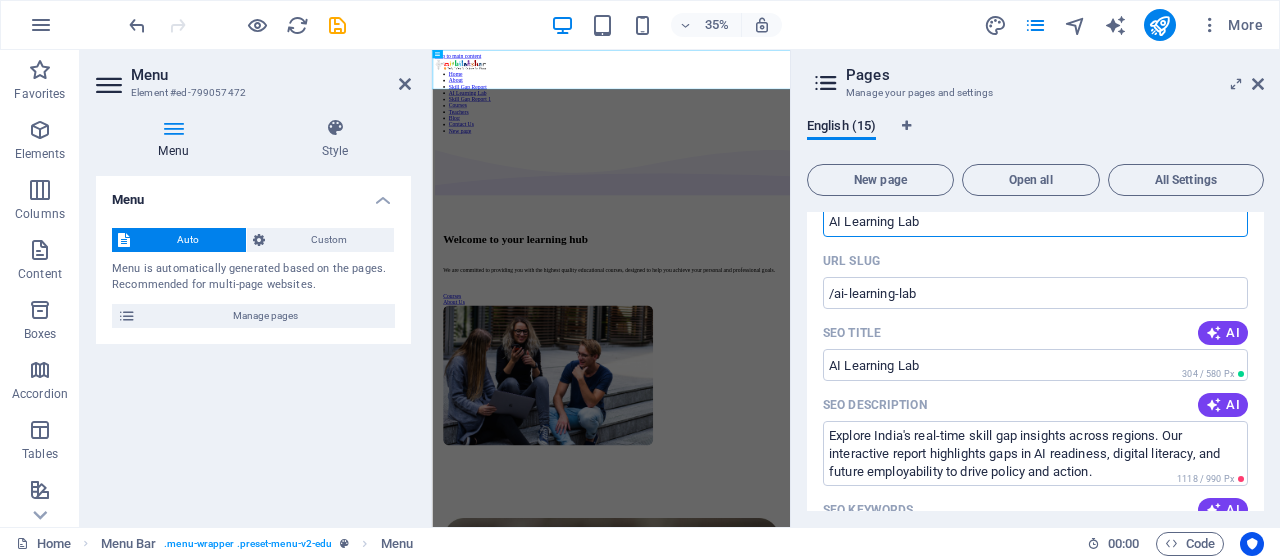 scroll, scrollTop: 298, scrollLeft: 0, axis: vertical 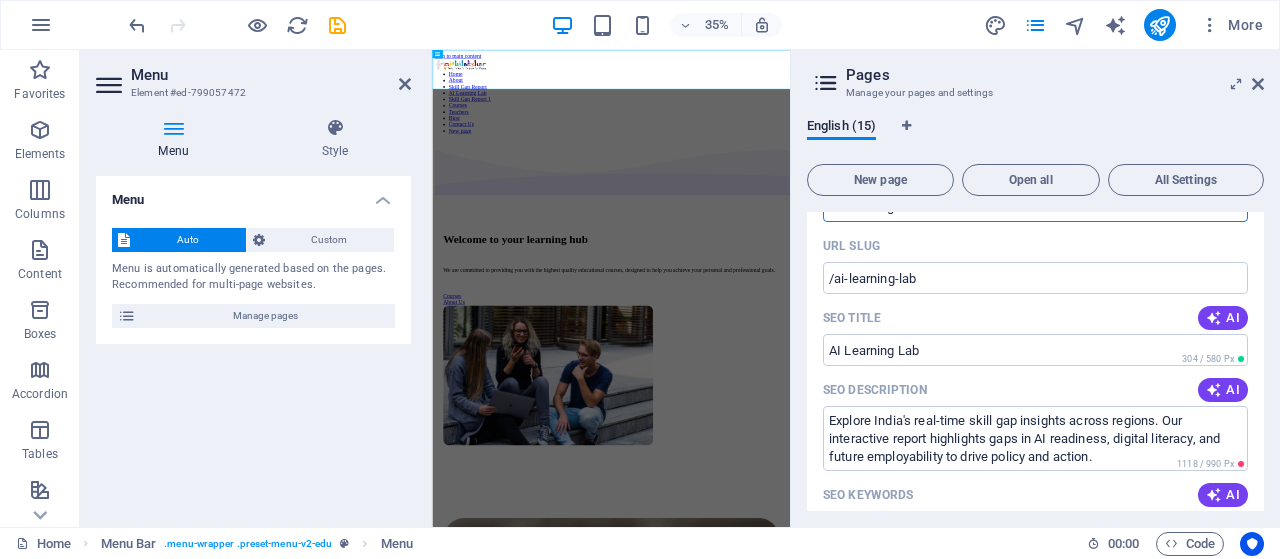 type on "AI Learning Lab" 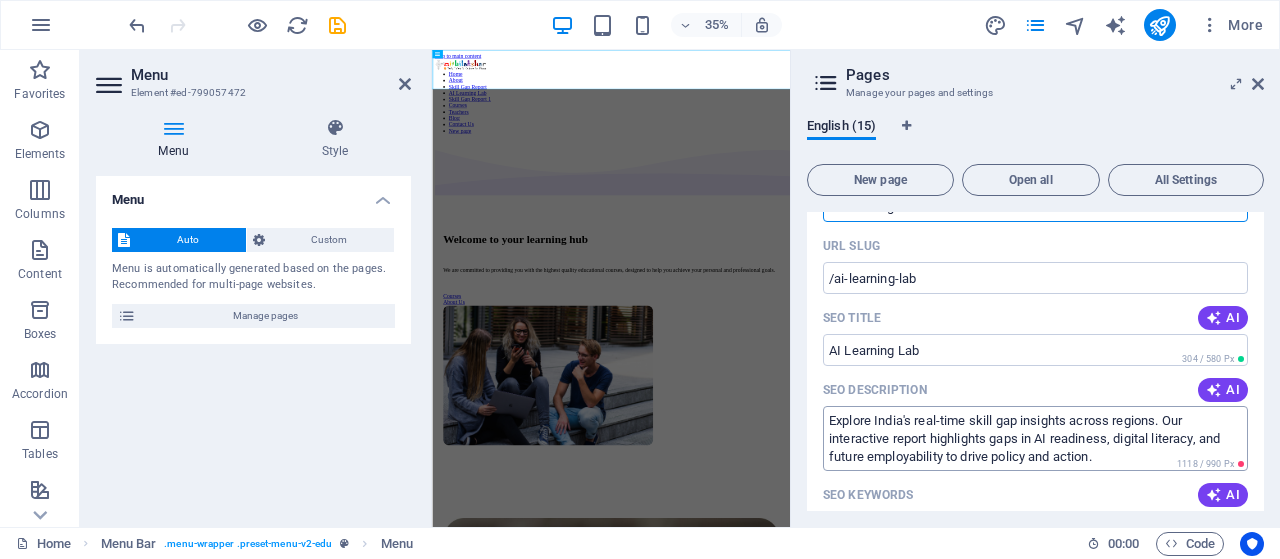 click on "Explore India's real-time skill gap insights across regions. Our interactive report highlights gaps in AI readiness, digital literacy, and future employability to drive policy and action." at bounding box center (1035, 438) 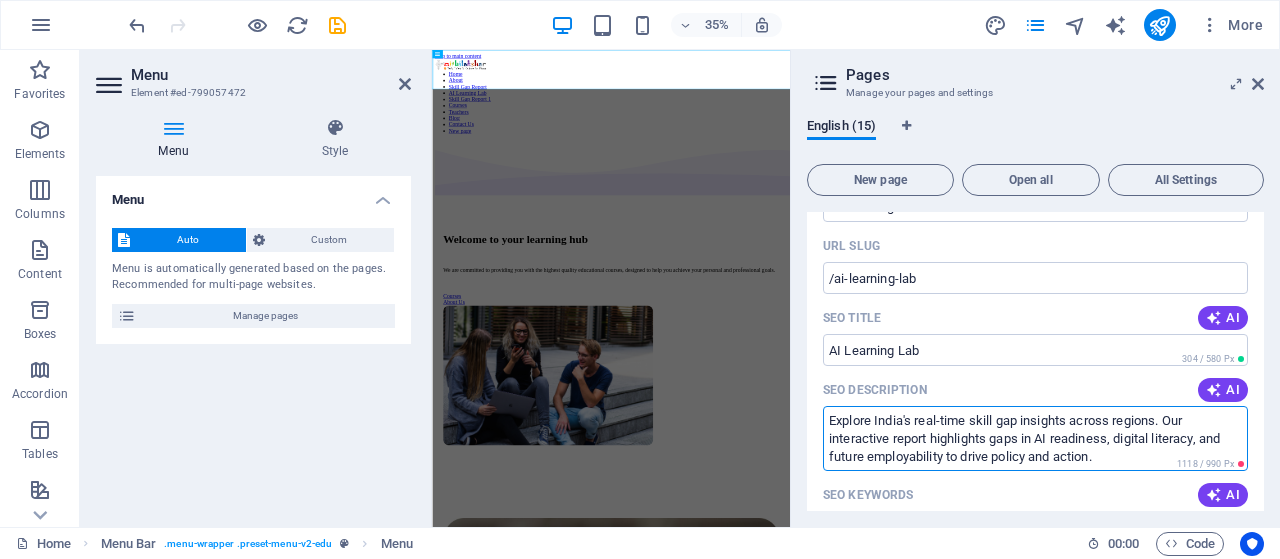 paste on "Start your journey in AI and emerging technologies with free, accessible courses in Python, machine learning, data science, and generative AI — built for every Indian learner" 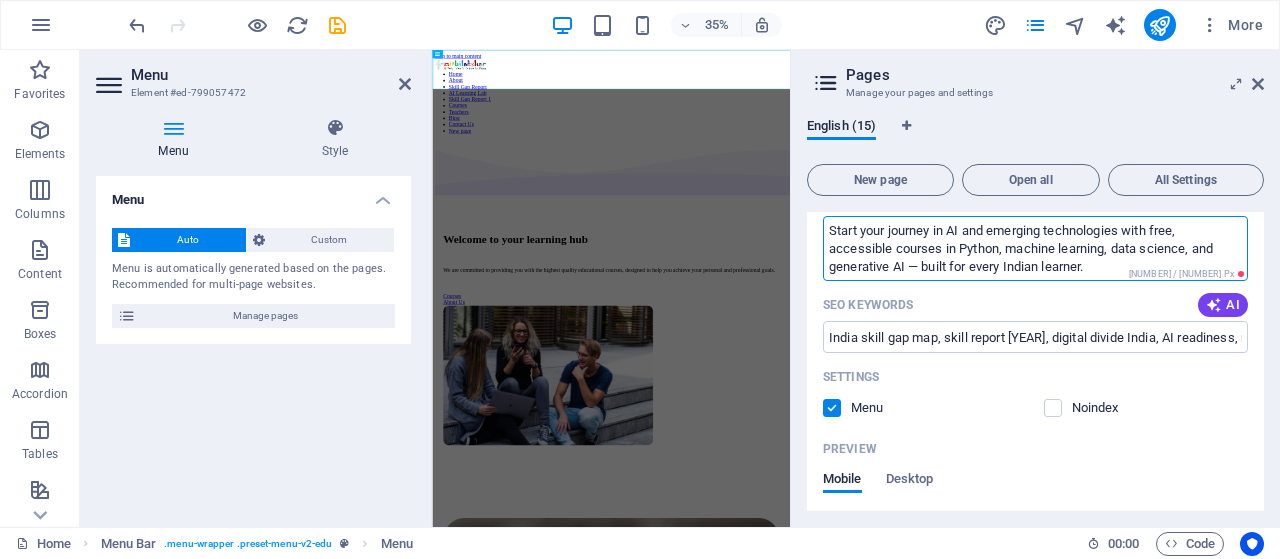 scroll, scrollTop: 496, scrollLeft: 0, axis: vertical 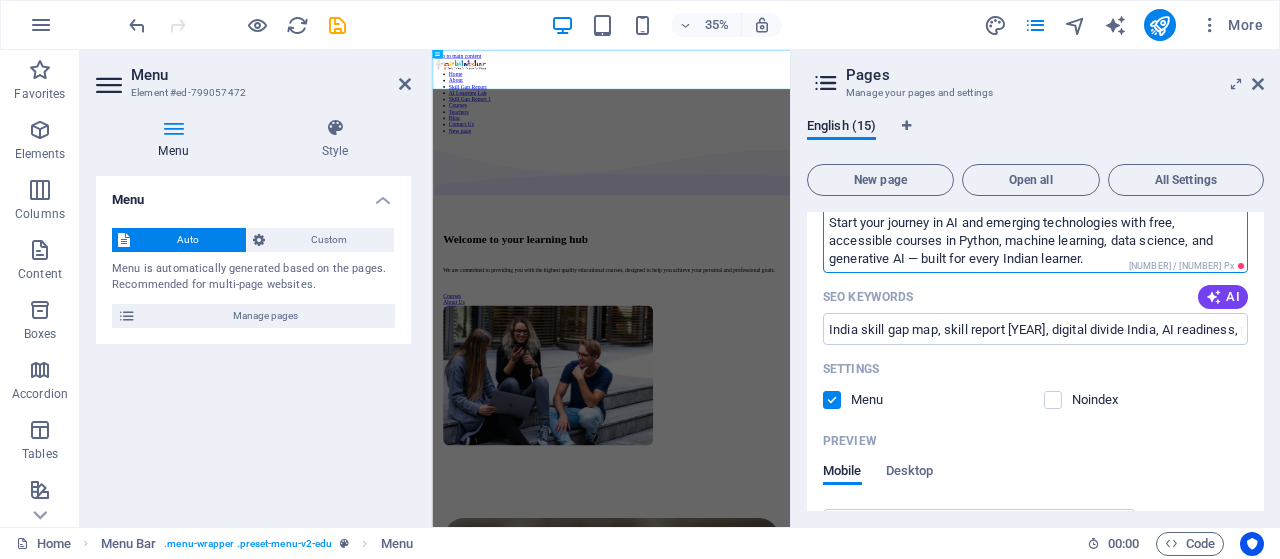 type on "Start your journey in AI and emerging technologies with free, accessible courses in Python, machine learning, data science, and generative AI — built for every Indian learner." 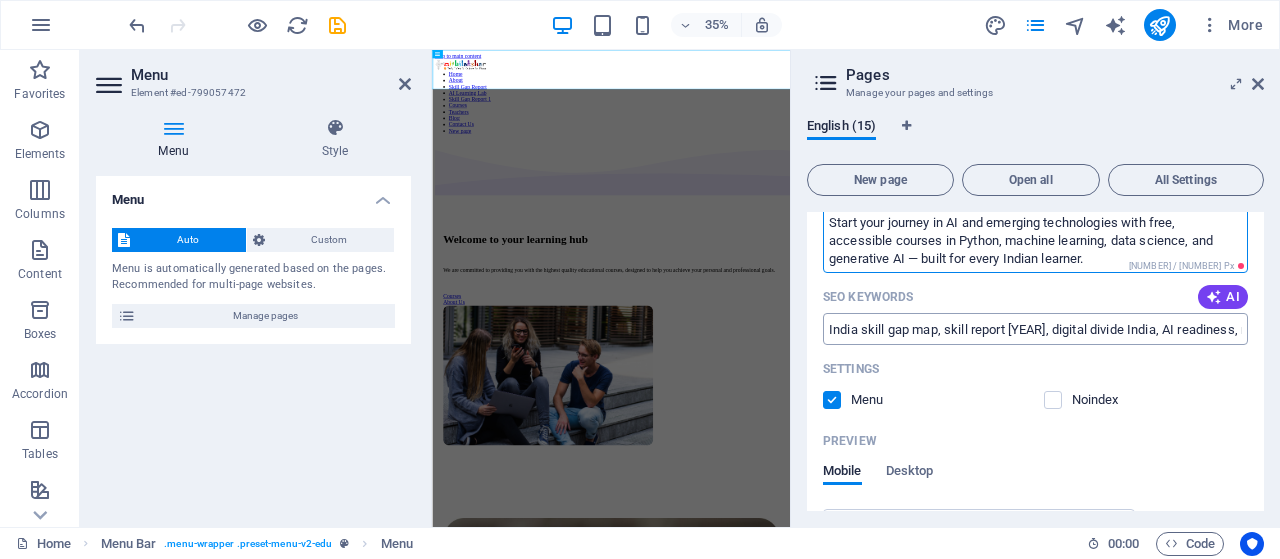 click on "India skill gap map, skill report [YEAR], digital divide India, AI readiness, regional skill disparity, Bharat skilling strategy" at bounding box center [1035, 329] 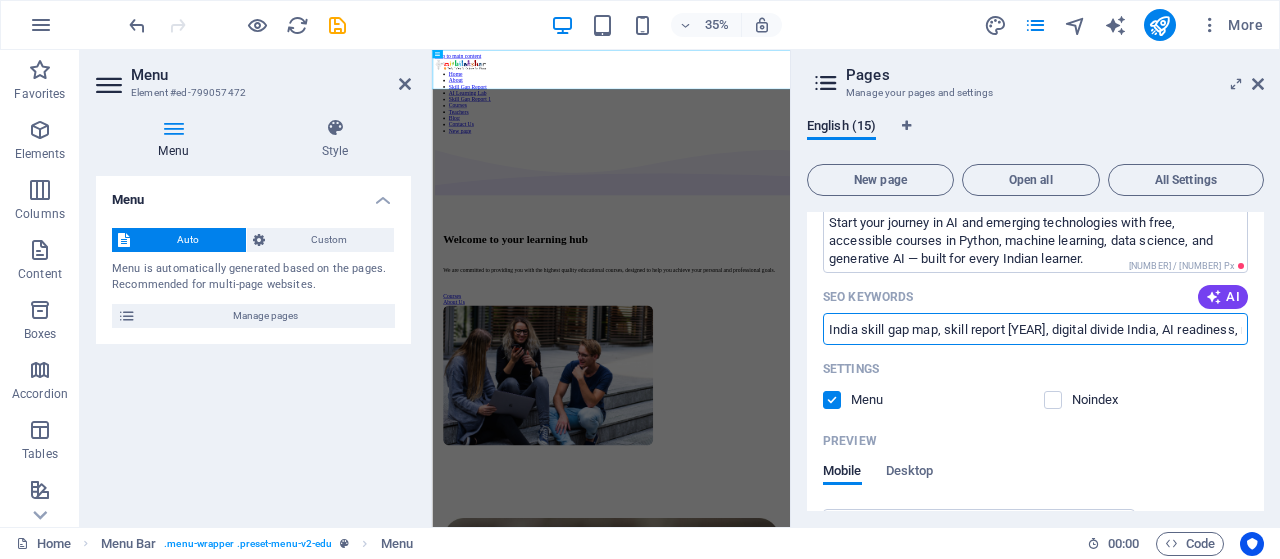 paste on "Free AI courses India, learn machine learning Bharat, Python for beginners, AI skilling platform India, AI training rural India, tech education for all" 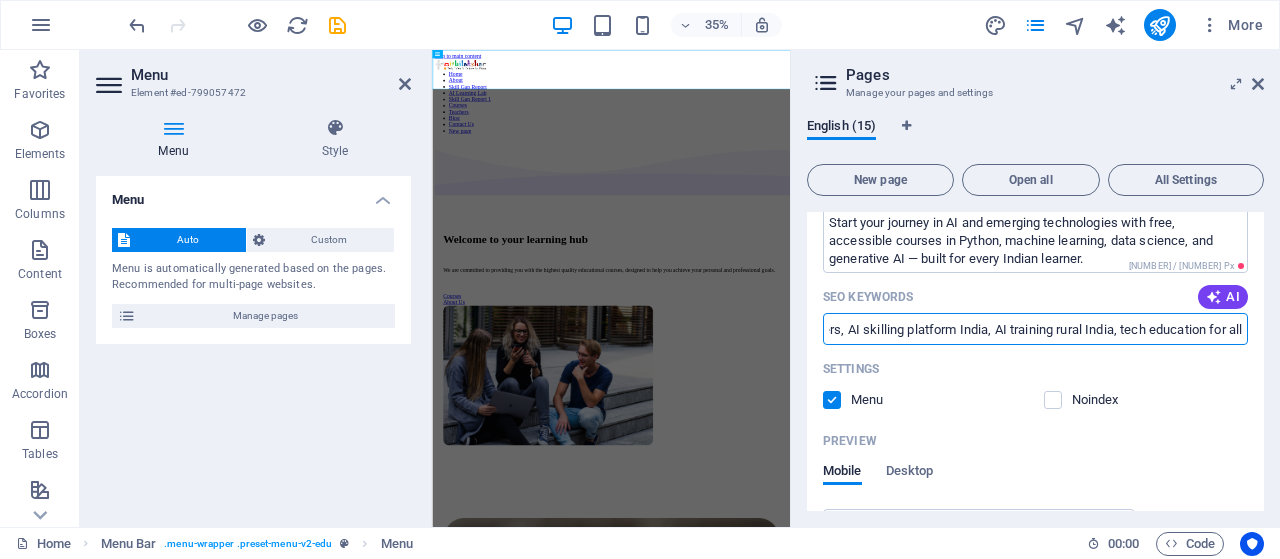 scroll, scrollTop: 0, scrollLeft: 270, axis: horizontal 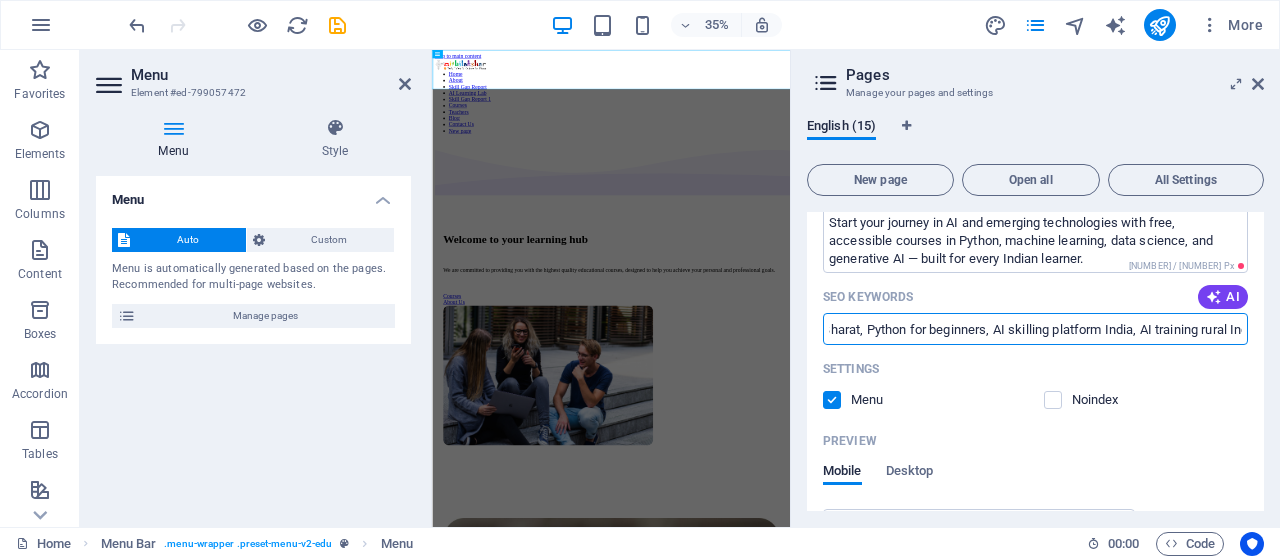 type on "Free AI courses India, learn machine learning Bharat, Python for beginners, AI skilling platform India, AI training rural India, tech education for all" 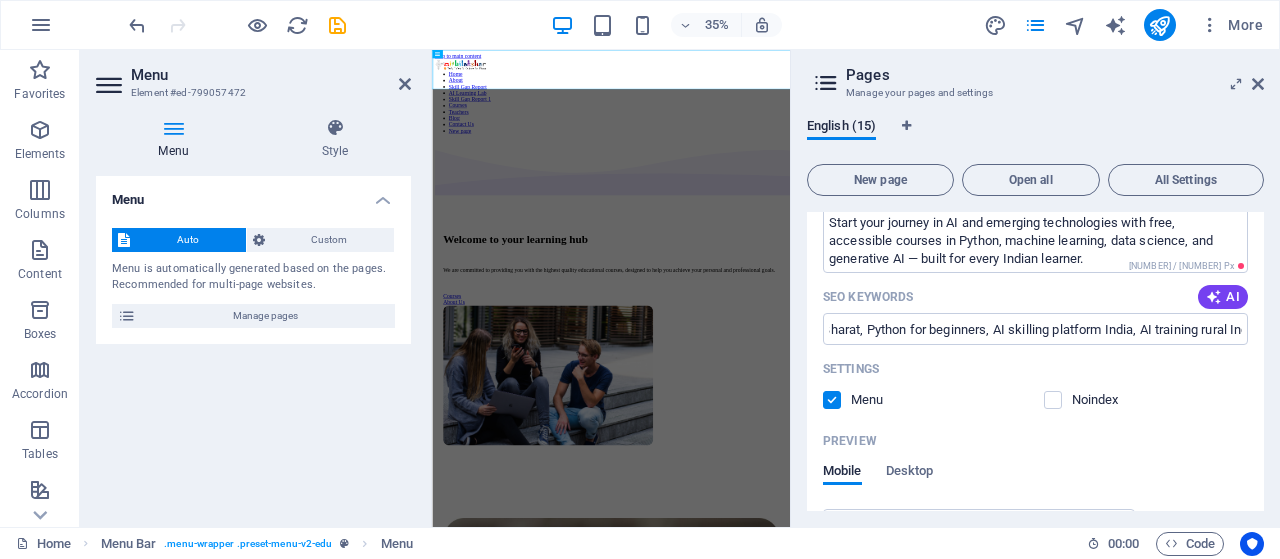 scroll, scrollTop: 0, scrollLeft: 0, axis: both 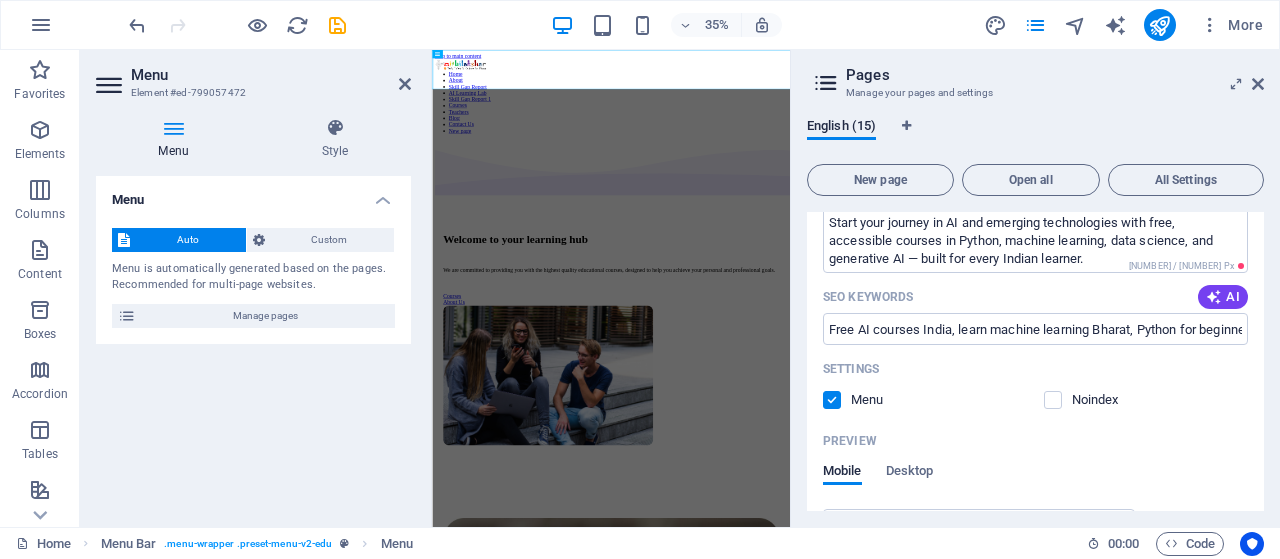 drag, startPoint x: 1265, startPoint y: 261, endPoint x: 1265, endPoint y: 278, distance: 17 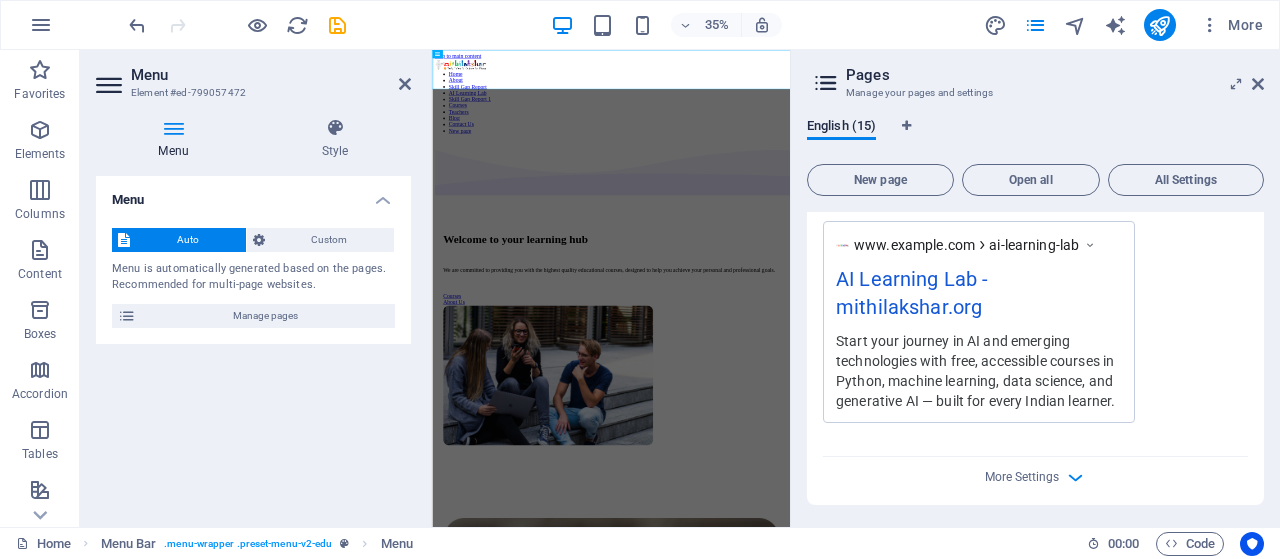 scroll, scrollTop: 754, scrollLeft: 0, axis: vertical 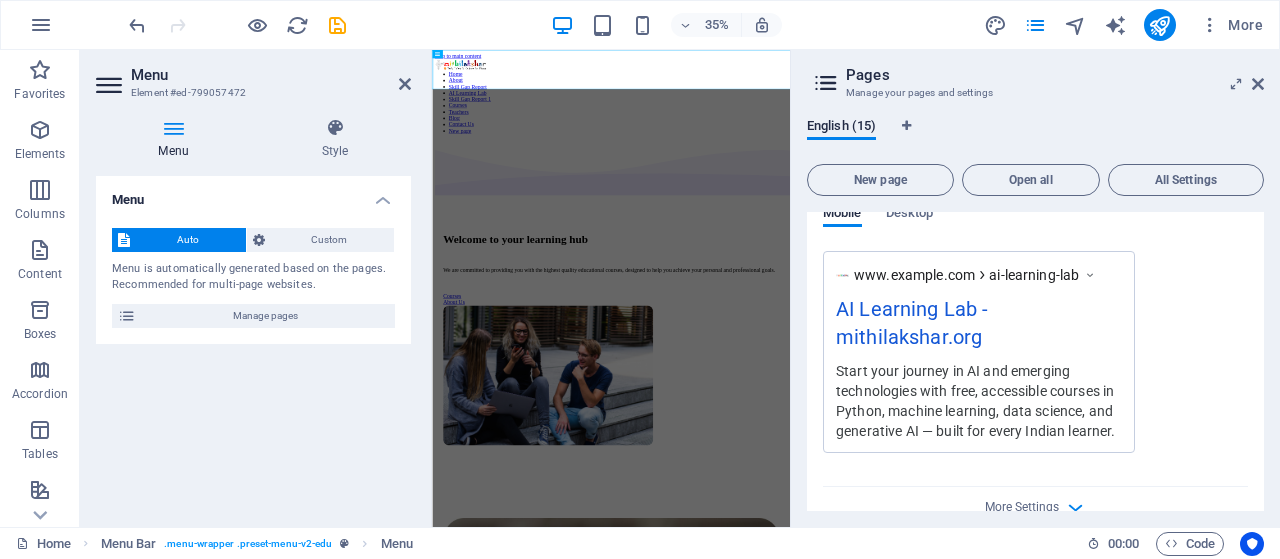 click on "English ([NUMBER]) New page Open all All Settings Home / About /about Skill Gap Report /skill-gap-report AI Learning Lab /ai-learning-lab Name AI Learning Lab ​ URL SLUG /ai-learning-lab ​ SEO Title AI AI Learning Lab ​ [NUMBER] / [NUMBER] Px SEO Description AI Start your journey in AI and emerging technologies with free, accessible courses in Python, machine learning, data science, and generative AI — built for every Indian learner. ​ [NUMBER] / [NUMBER] Px SEO Keywords AI Free AI courses India, learn machine learning Bharat, Python for beginners, AI skilling platform India, AI training rural India, tech education for all ​ Settings Menu Noindex Preview Mobile Desktop www.example.com ai-learning-lab AI Learning Lab - mithilakshar.org Start your journey in AI and emerging technologies with free, accessible courses in Python, machine learning, data science, and generative AI — built for every Indian learner. Meta tags ​ Preview Image (Open Graph) Drag files here, click to choose files or More Settings Name ​ URL SLUG" at bounding box center (1035, 314) 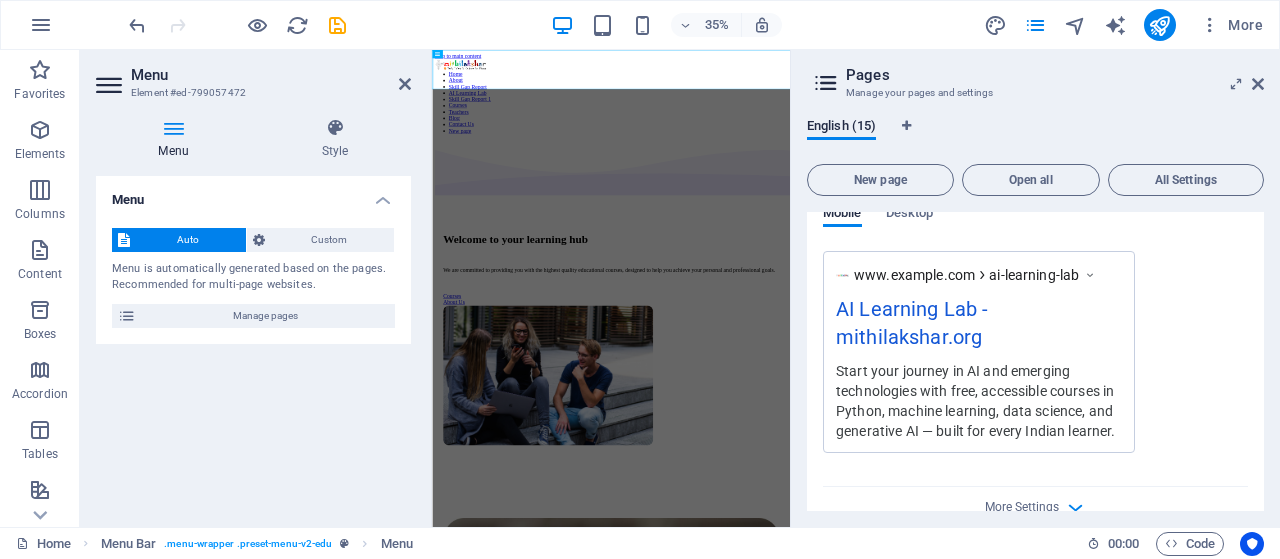 click on "English ([NUMBER]) New page Open all All Settings Home / About /about Skill Gap Report /skill-gap-report AI Learning Lab /ai-learning-lab Name AI Learning Lab ​ URL SLUG /ai-learning-lab ​ SEO Title AI AI Learning Lab ​ [NUMBER] / [NUMBER] Px SEO Description AI Start your journey in AI and emerging technologies with free, accessible courses in Python, machine learning, data science, and generative AI — built for every Indian learner. ​ [NUMBER] / [NUMBER] Px SEO Keywords AI Free AI courses India, learn machine learning Bharat, Python for beginners, AI skilling platform India, AI training rural India, tech education for all ​ Settings Menu Noindex Preview Mobile Desktop www.example.com ai-learning-lab AI Learning Lab - mithilakshar.org Start your journey in AI and emerging technologies with free, accessible courses in Python, machine learning, data science, and generative AI — built for every Indian learner. Meta tags ​ Preview Image (Open Graph) Drag files here, click to choose files or More Settings Name ​ URL SLUG" at bounding box center (1035, 314) 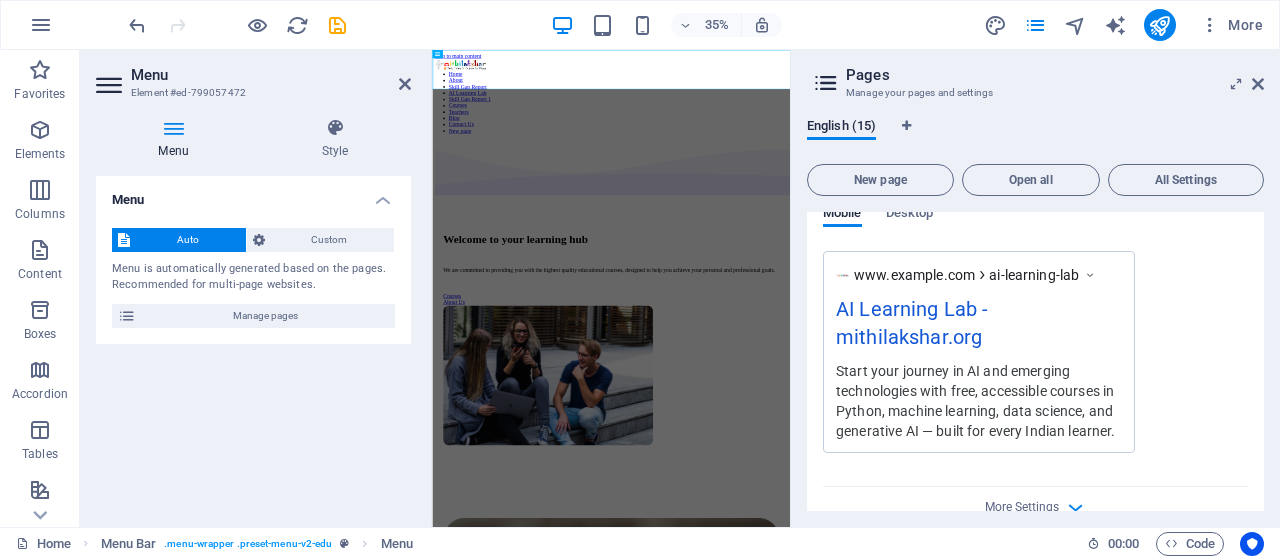 drag, startPoint x: 1265, startPoint y: 295, endPoint x: 1254, endPoint y: 300, distance: 12.083046 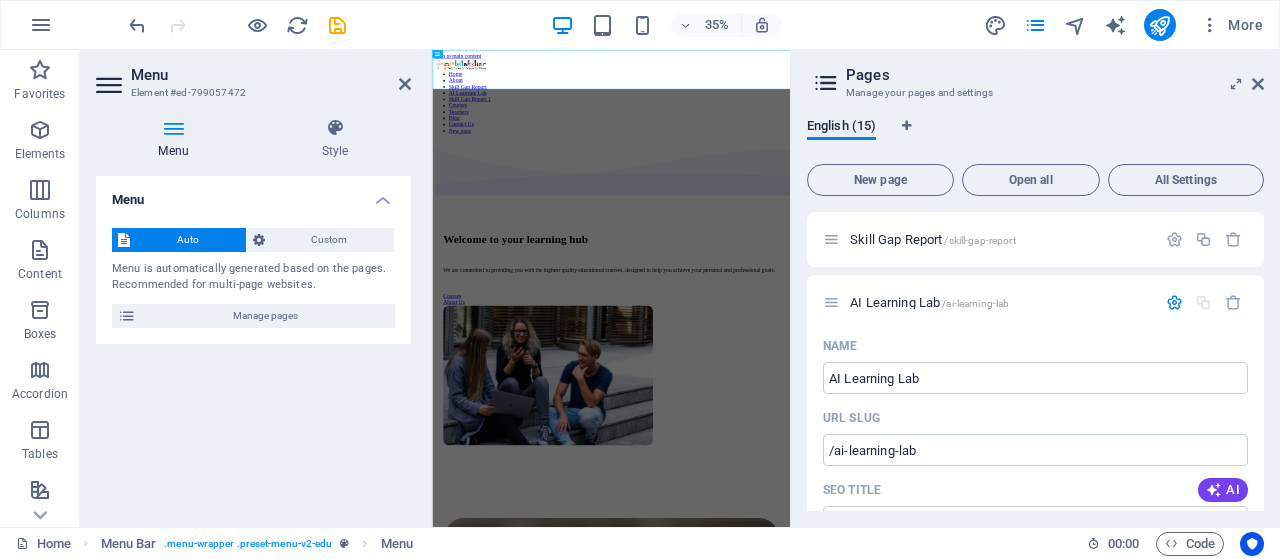 scroll, scrollTop: 74, scrollLeft: 0, axis: vertical 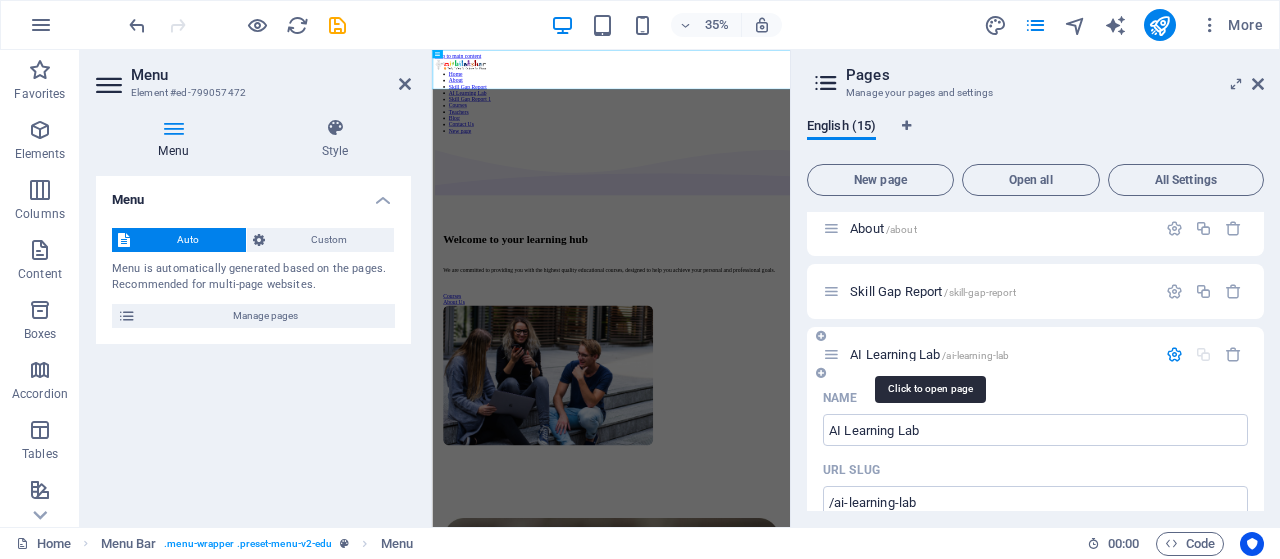 click on "AI Learning Lab /ai-learning-lab" at bounding box center [929, 354] 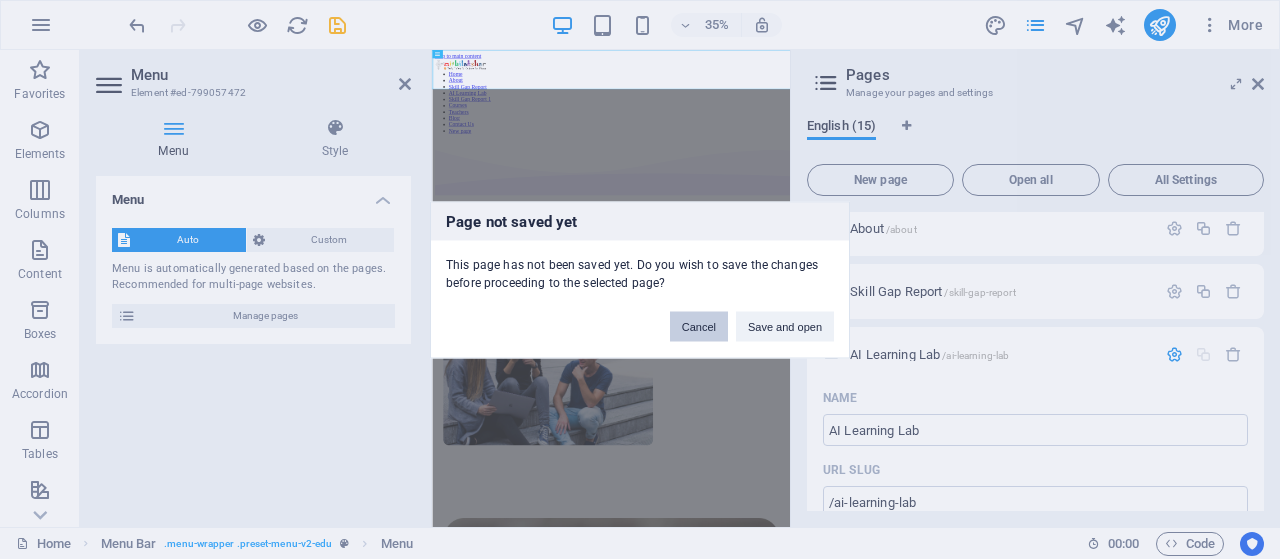 click on "Cancel" at bounding box center (699, 326) 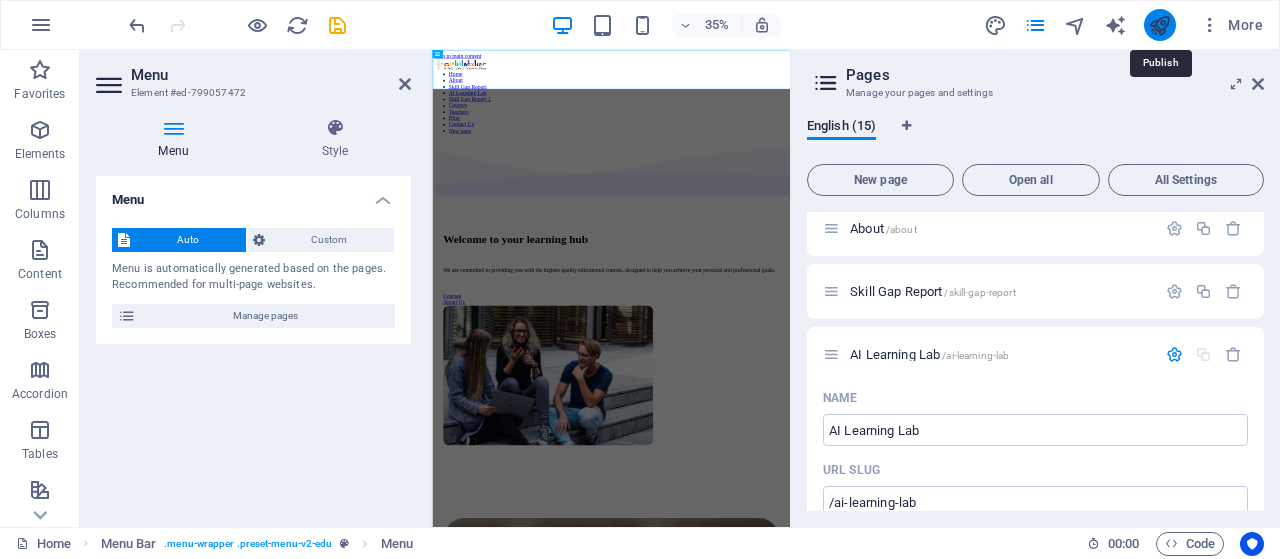 click at bounding box center (1159, 25) 